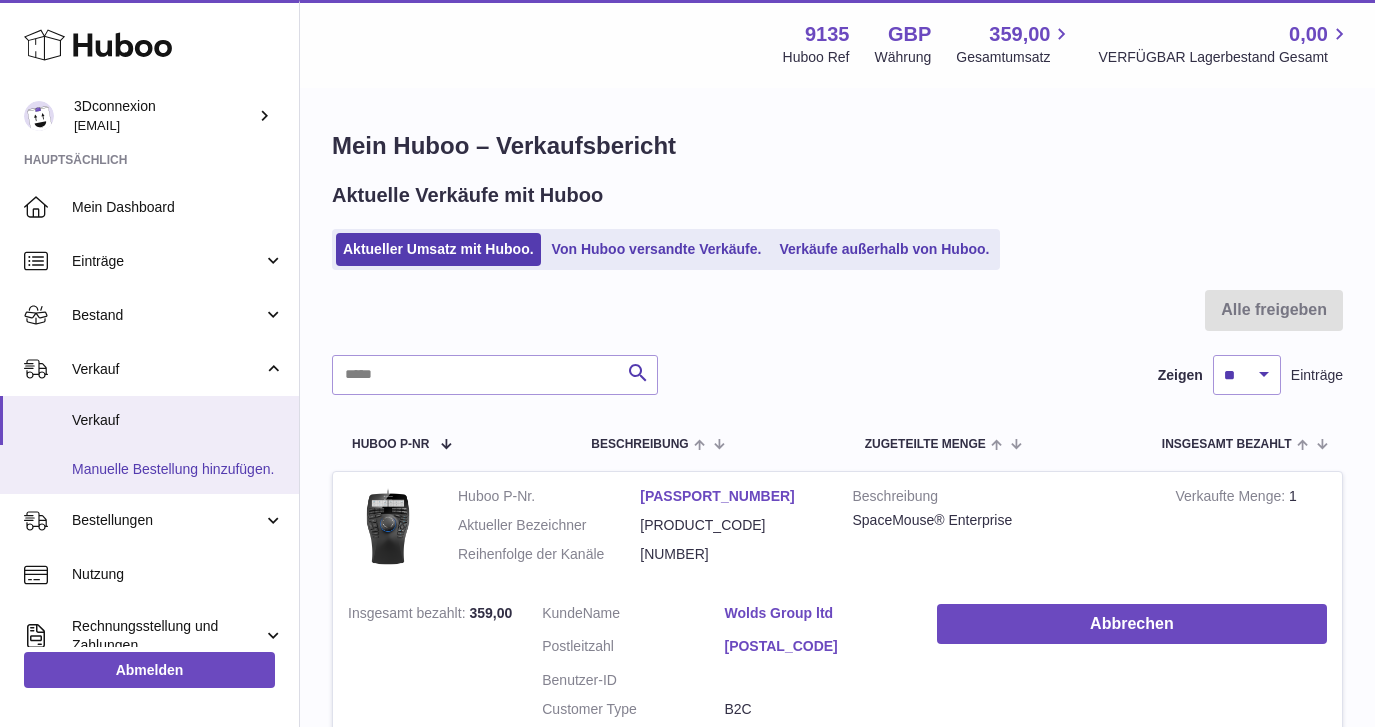 scroll, scrollTop: 199, scrollLeft: 0, axis: vertical 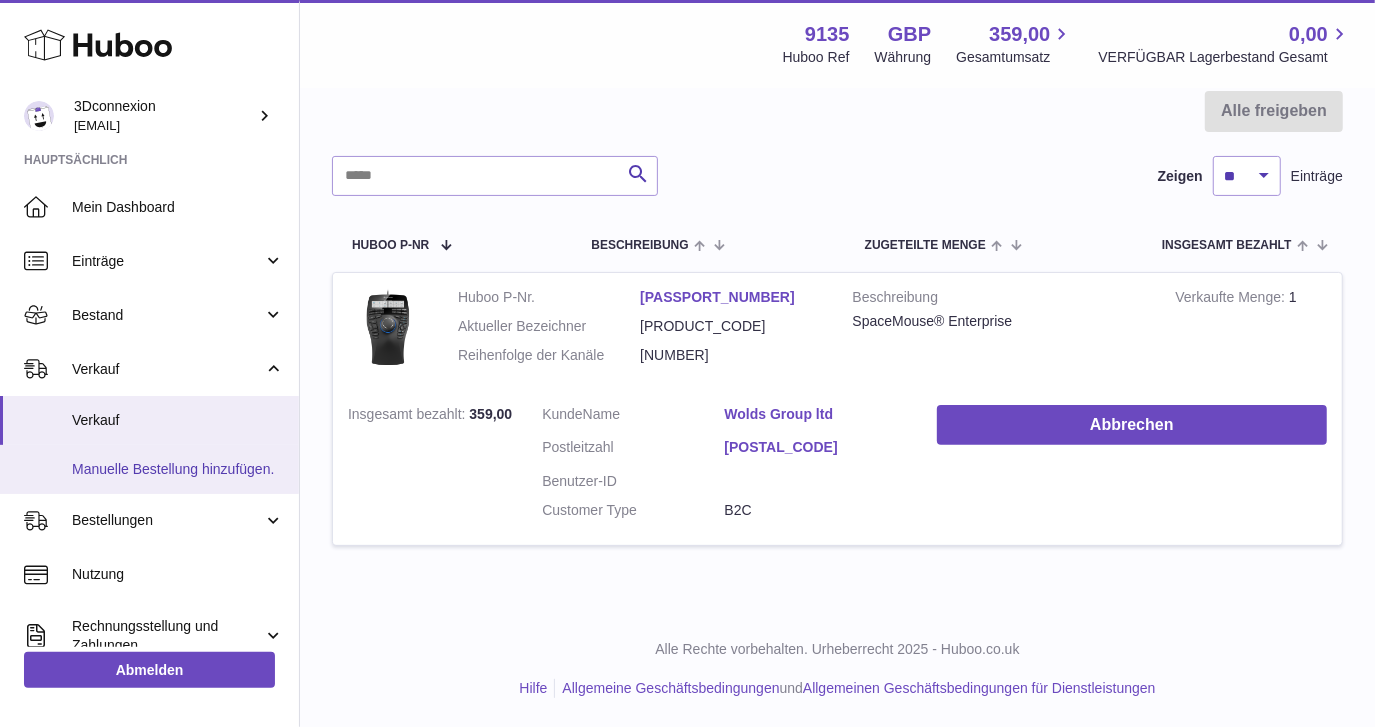 click on "Manuelle Bestellung hinzufügen." at bounding box center (178, 469) 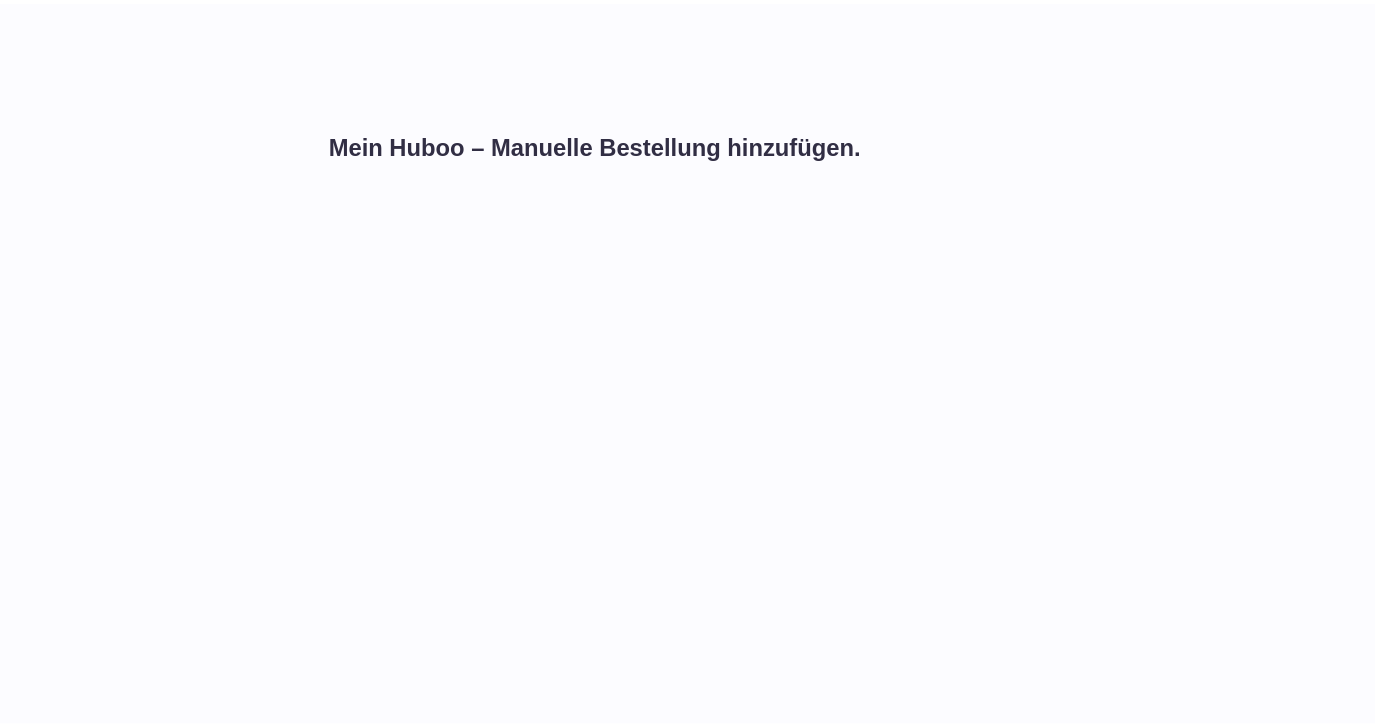 scroll, scrollTop: 0, scrollLeft: 0, axis: both 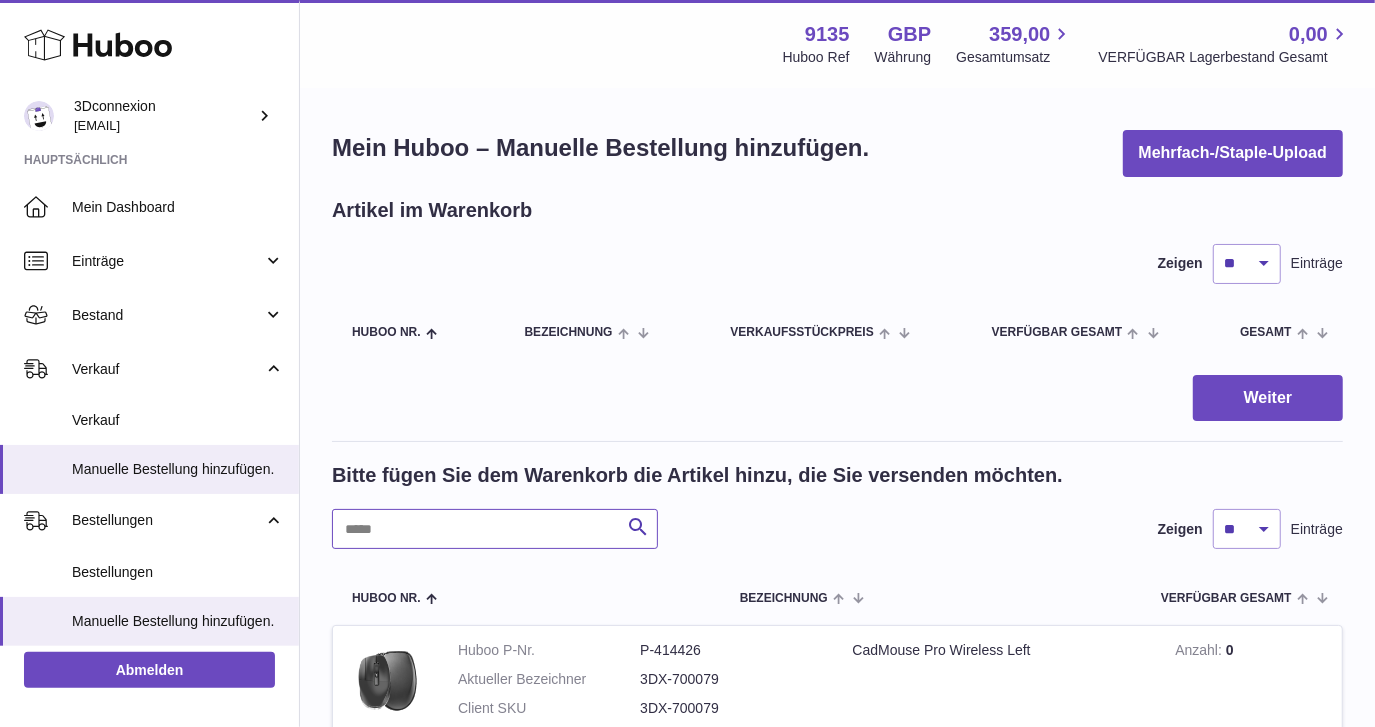 click at bounding box center [495, 529] 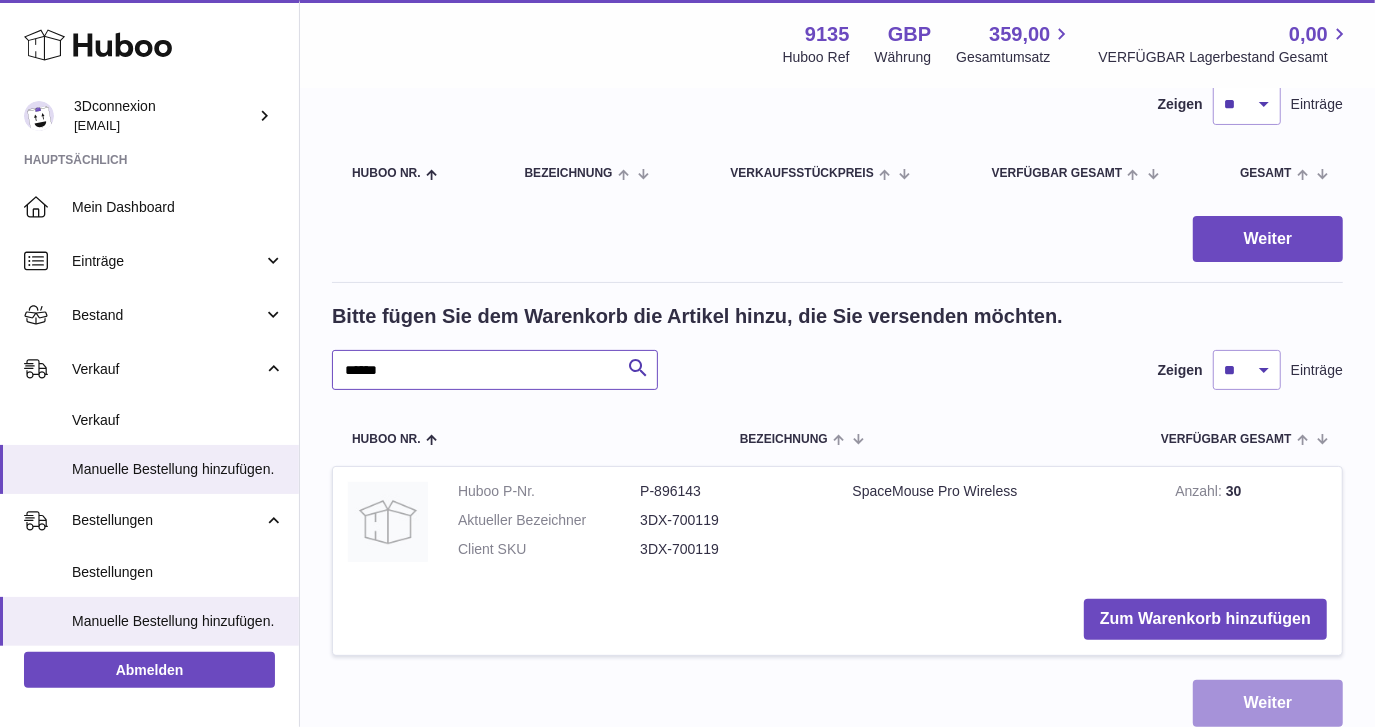 scroll, scrollTop: 272, scrollLeft: 0, axis: vertical 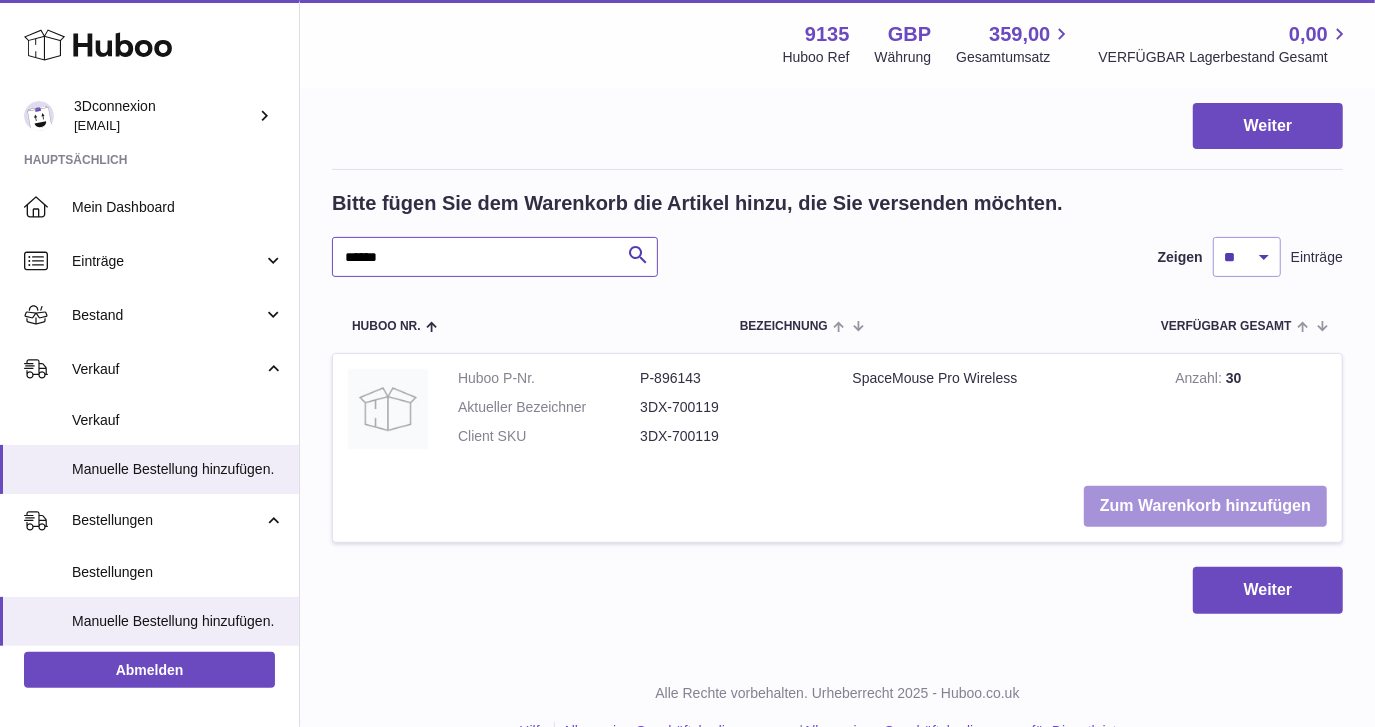 type on "******" 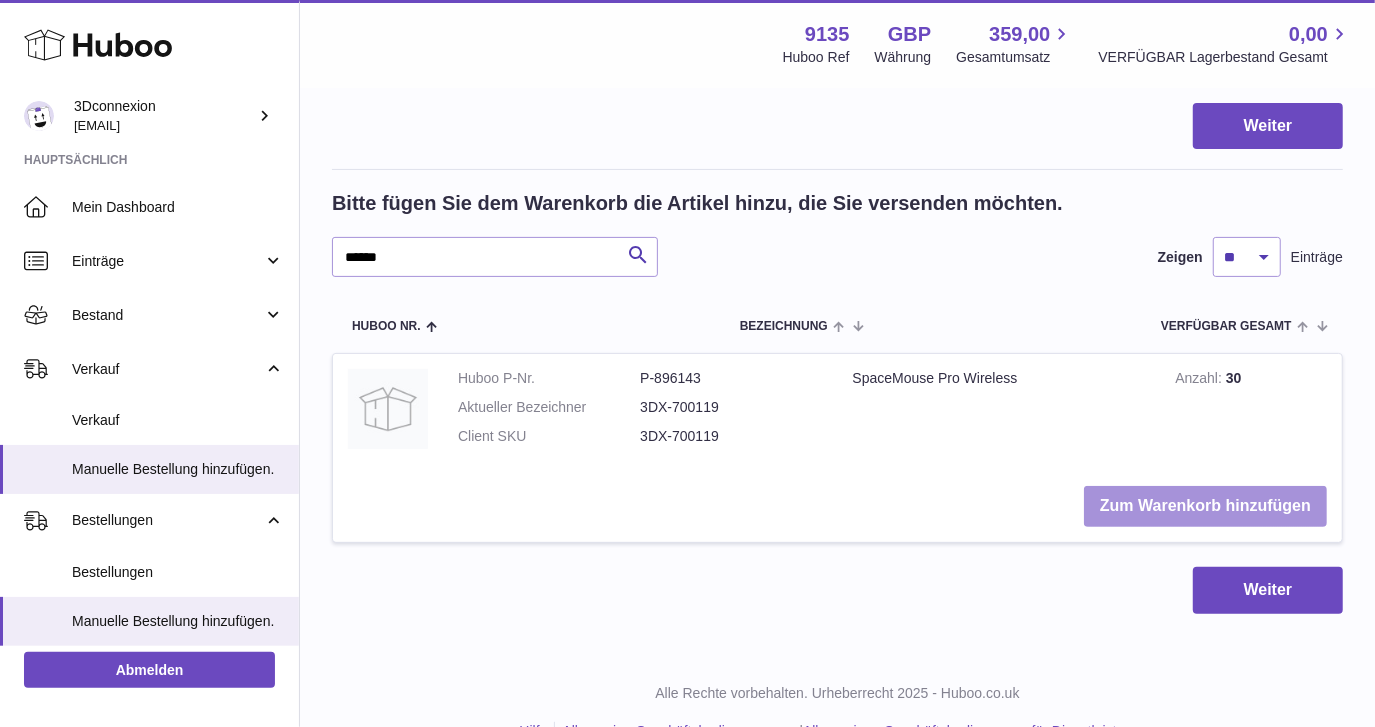 click on "Zum Warenkorb hinzufügen" at bounding box center [1205, 506] 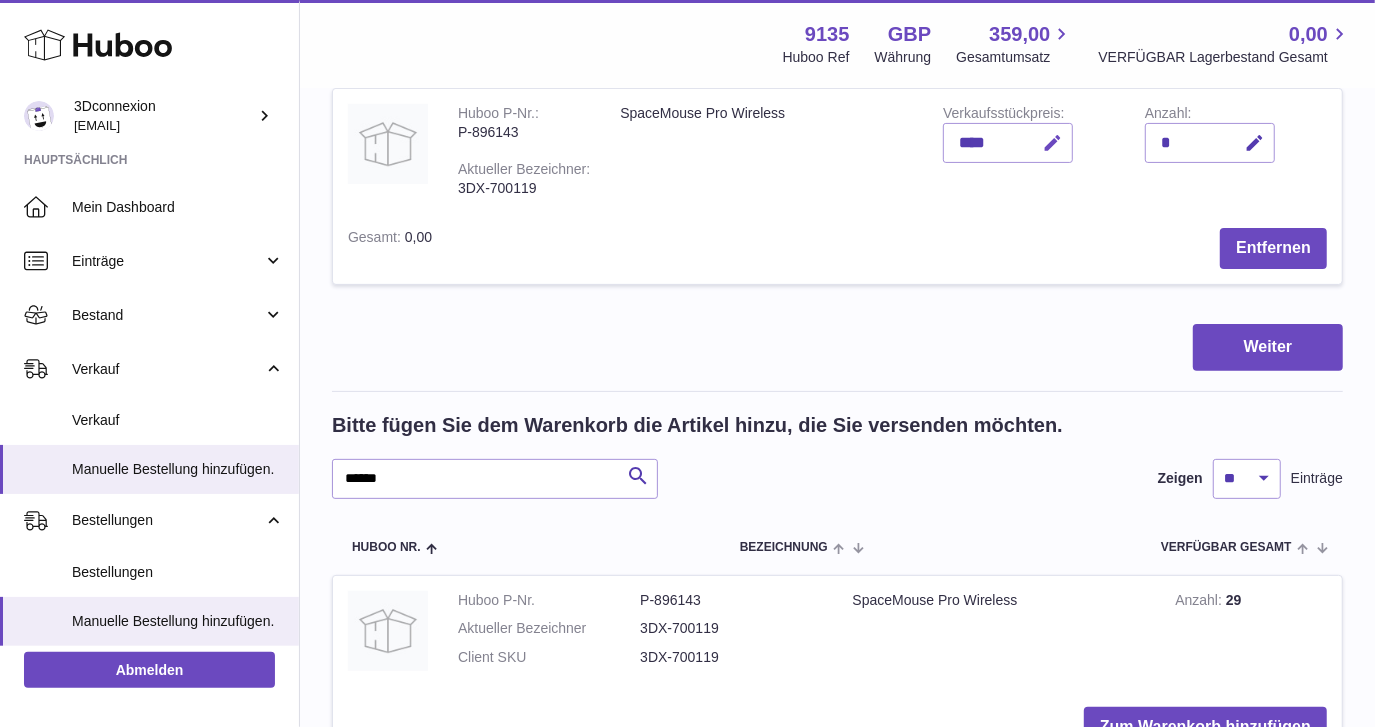 click at bounding box center (1052, 143) 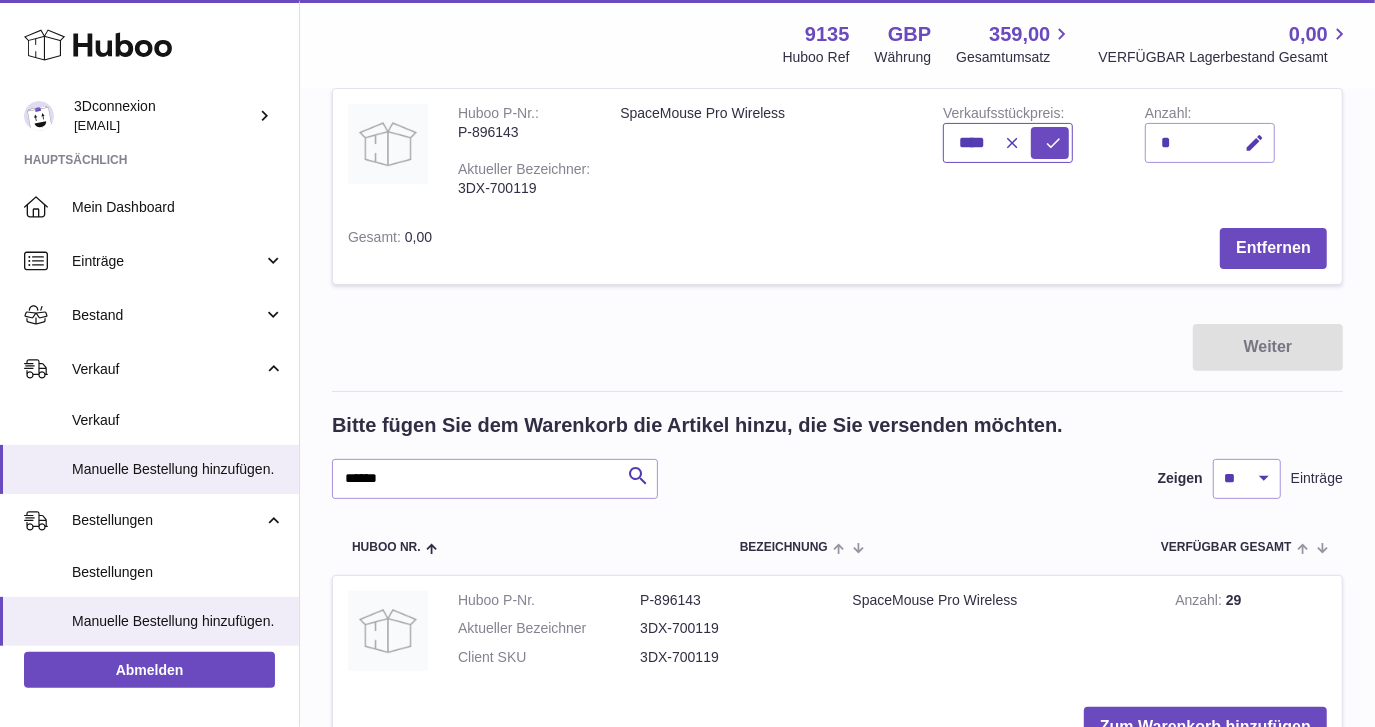 click on "****" at bounding box center (1008, 143) 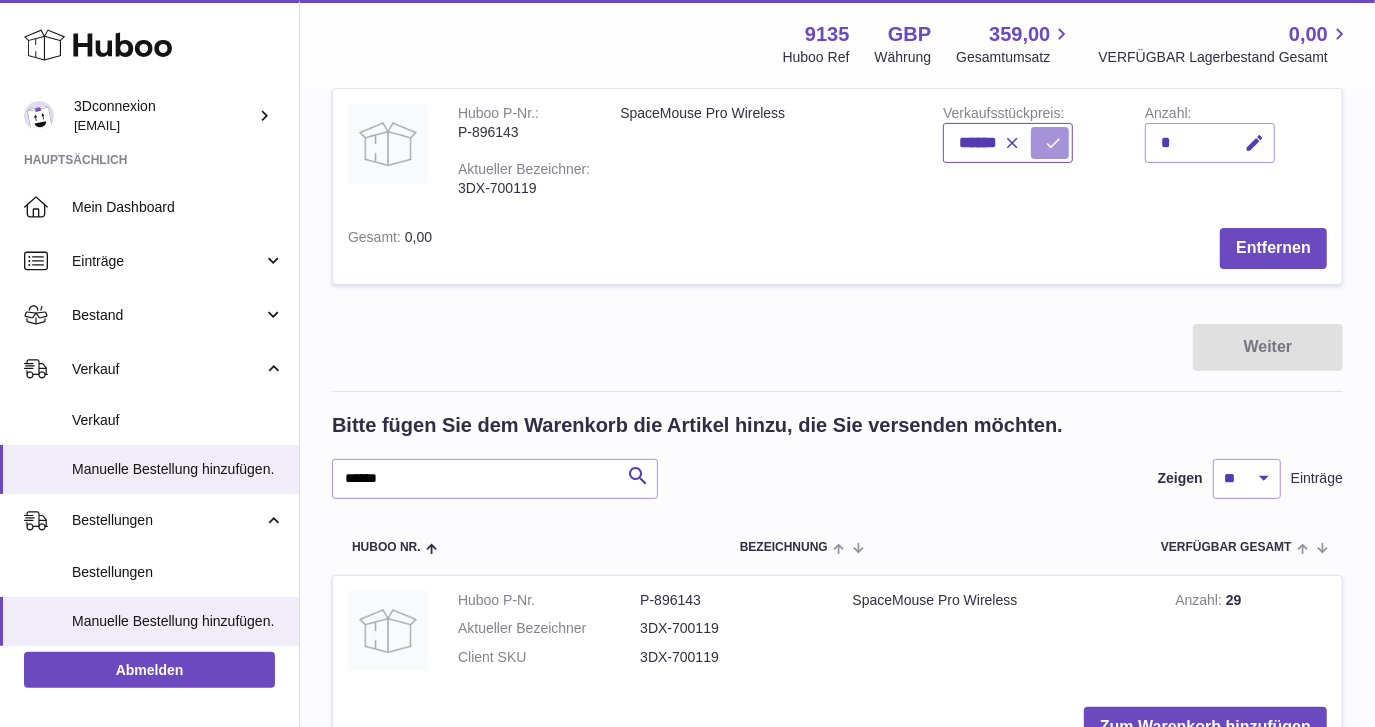 type on "******" 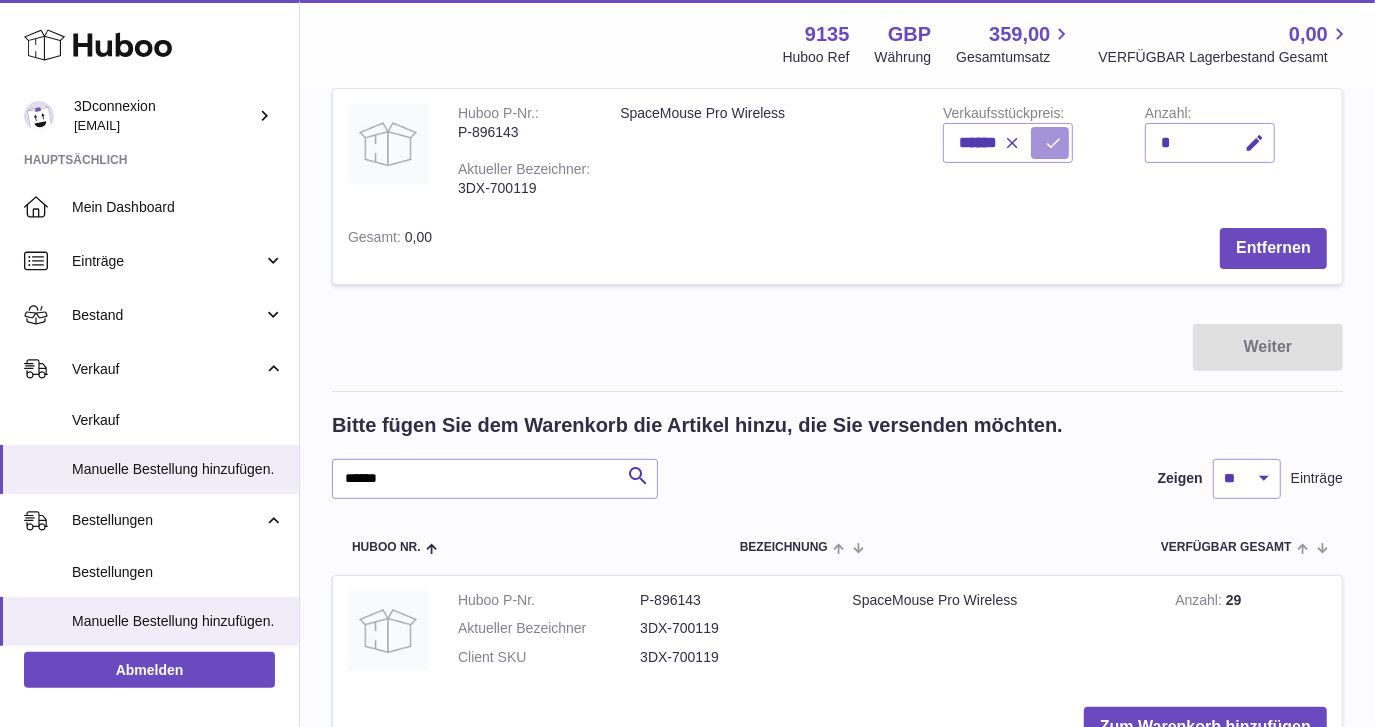 drag, startPoint x: 1056, startPoint y: 138, endPoint x: 1061, endPoint y: 157, distance: 19.646883 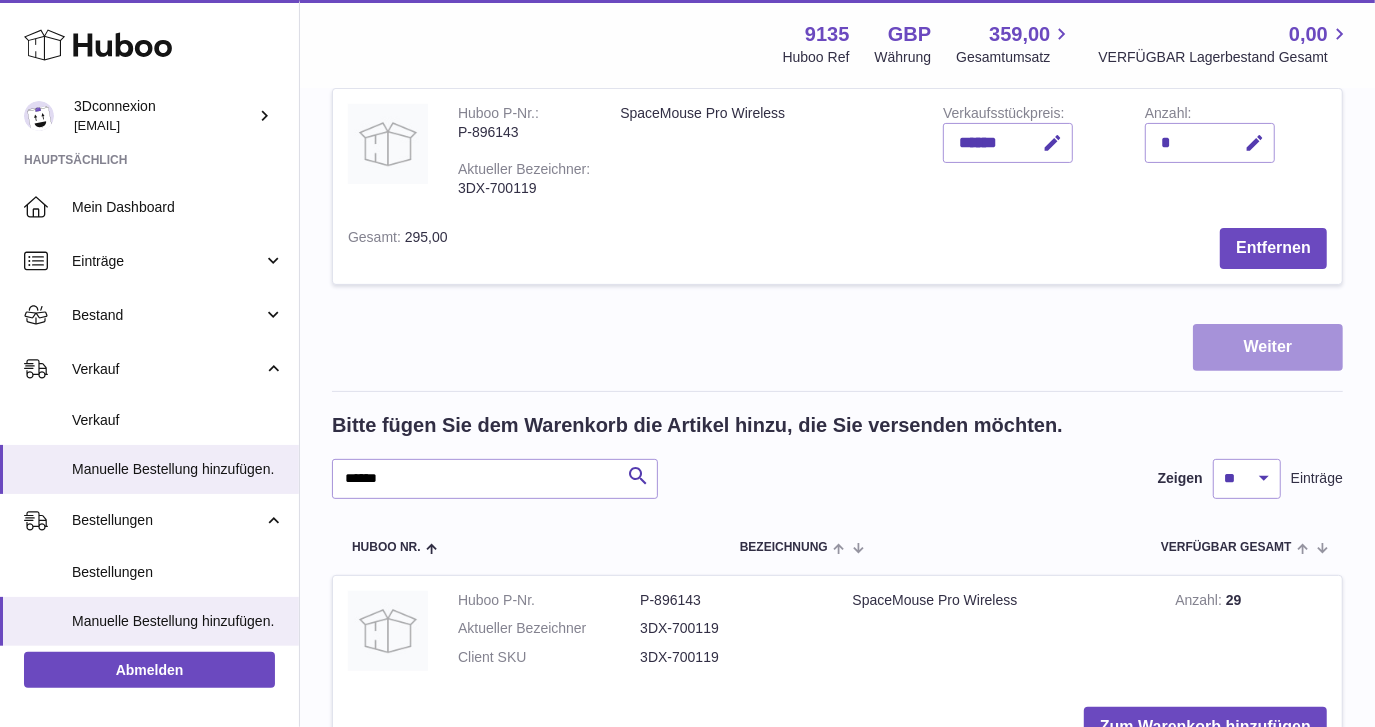 click on "Weiter" at bounding box center (1268, 347) 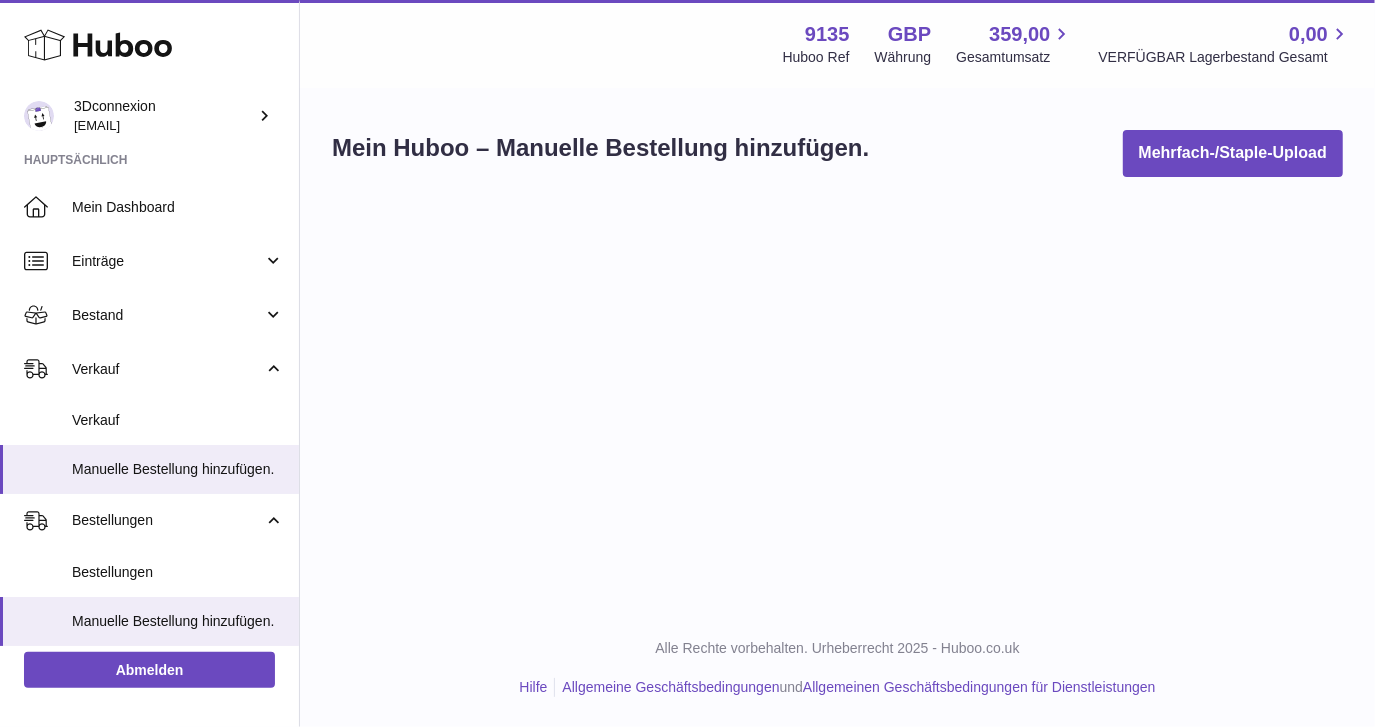 scroll, scrollTop: 0, scrollLeft: 0, axis: both 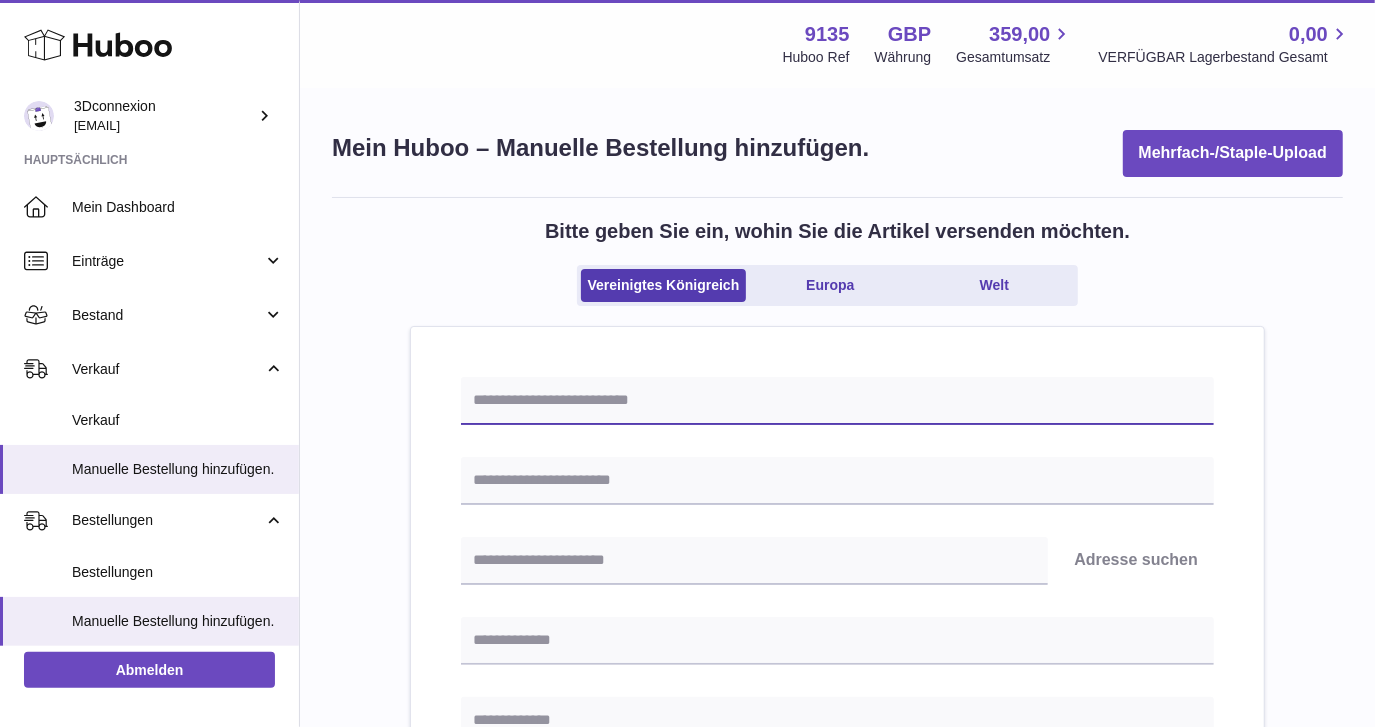 click at bounding box center [837, 401] 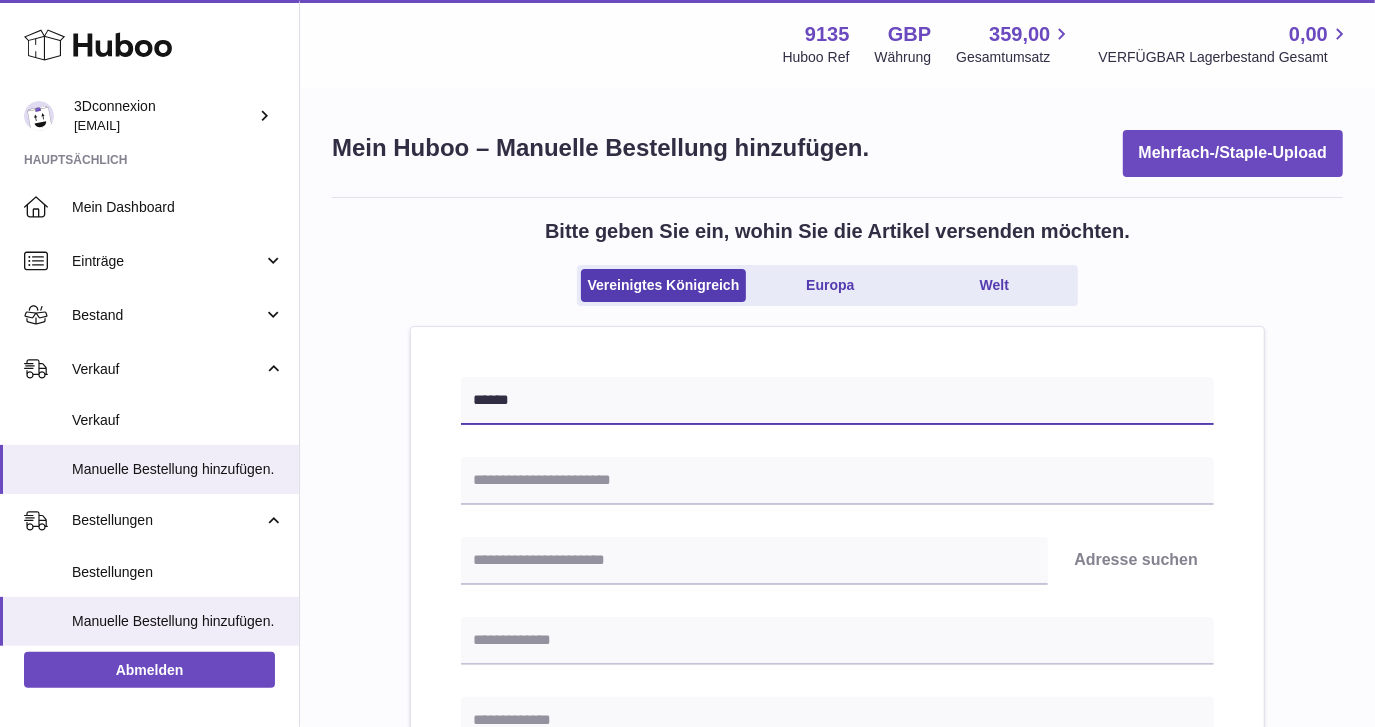 type on "******" 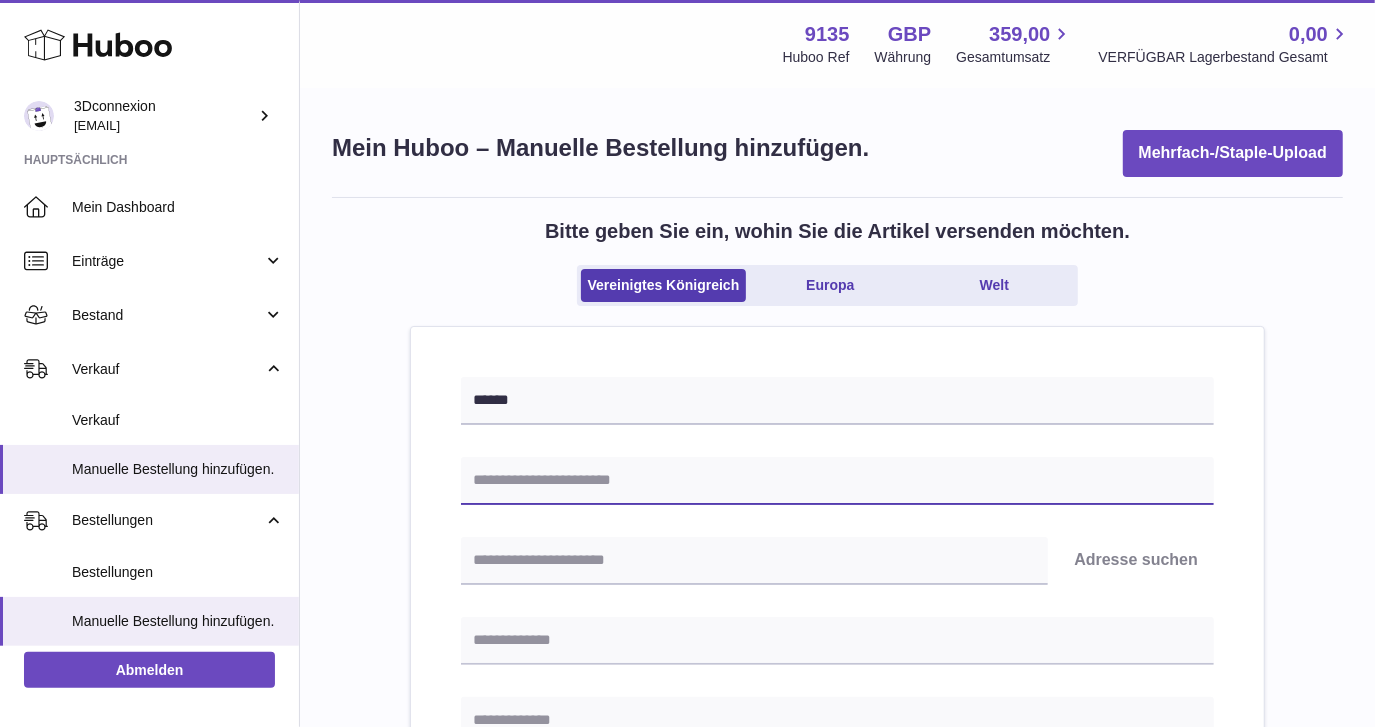 type on "**********" 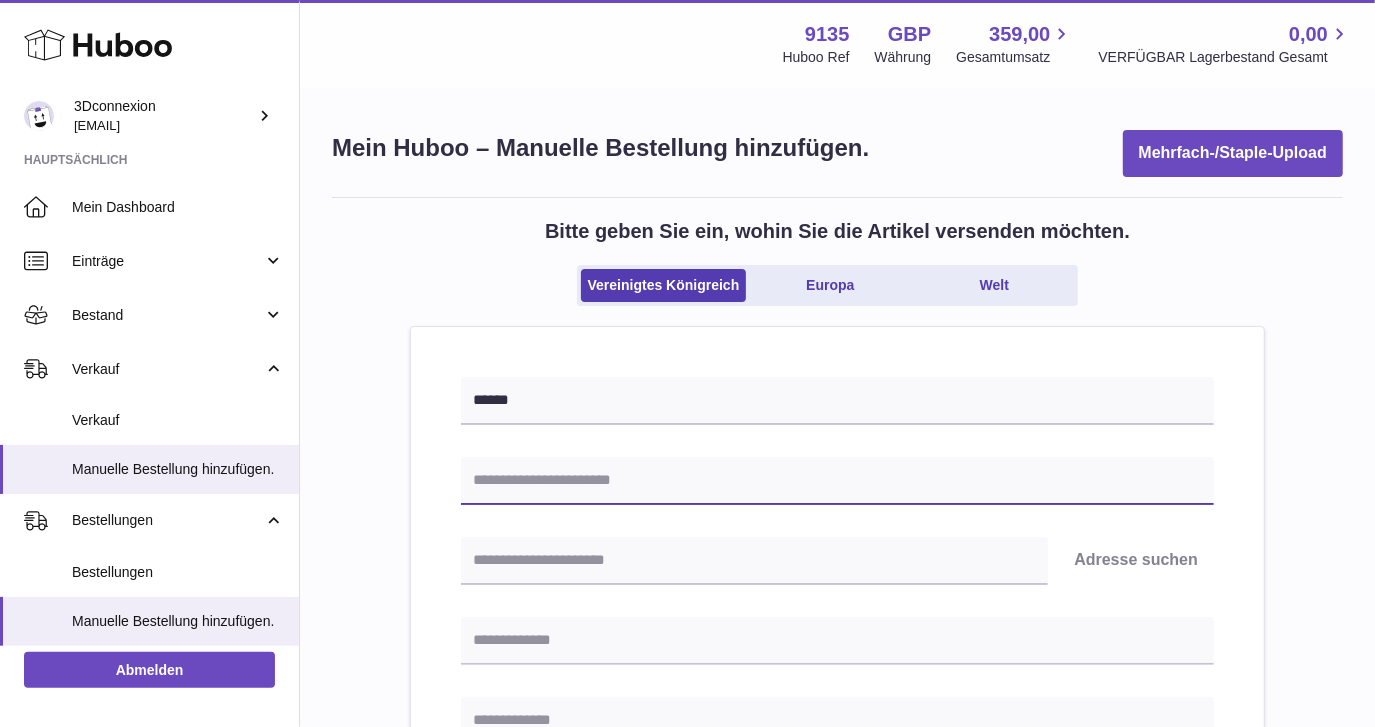type on "********" 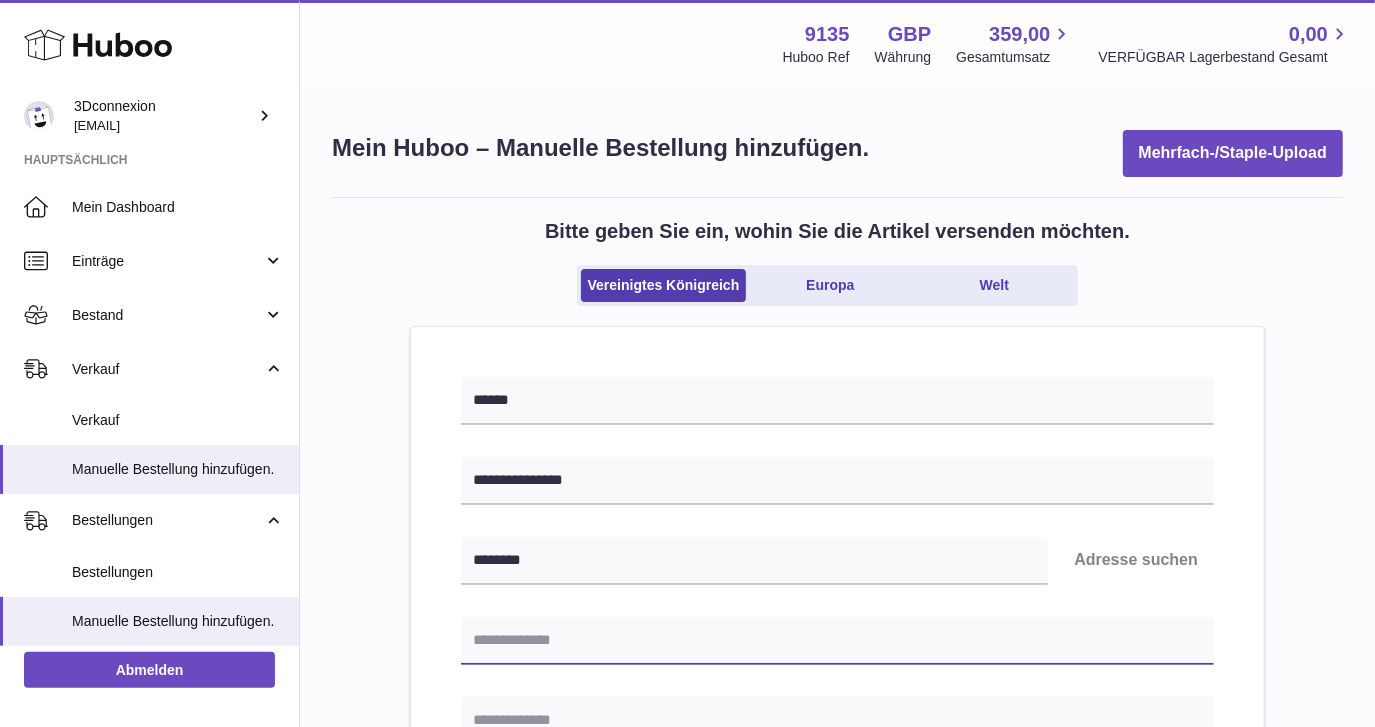 type on "******" 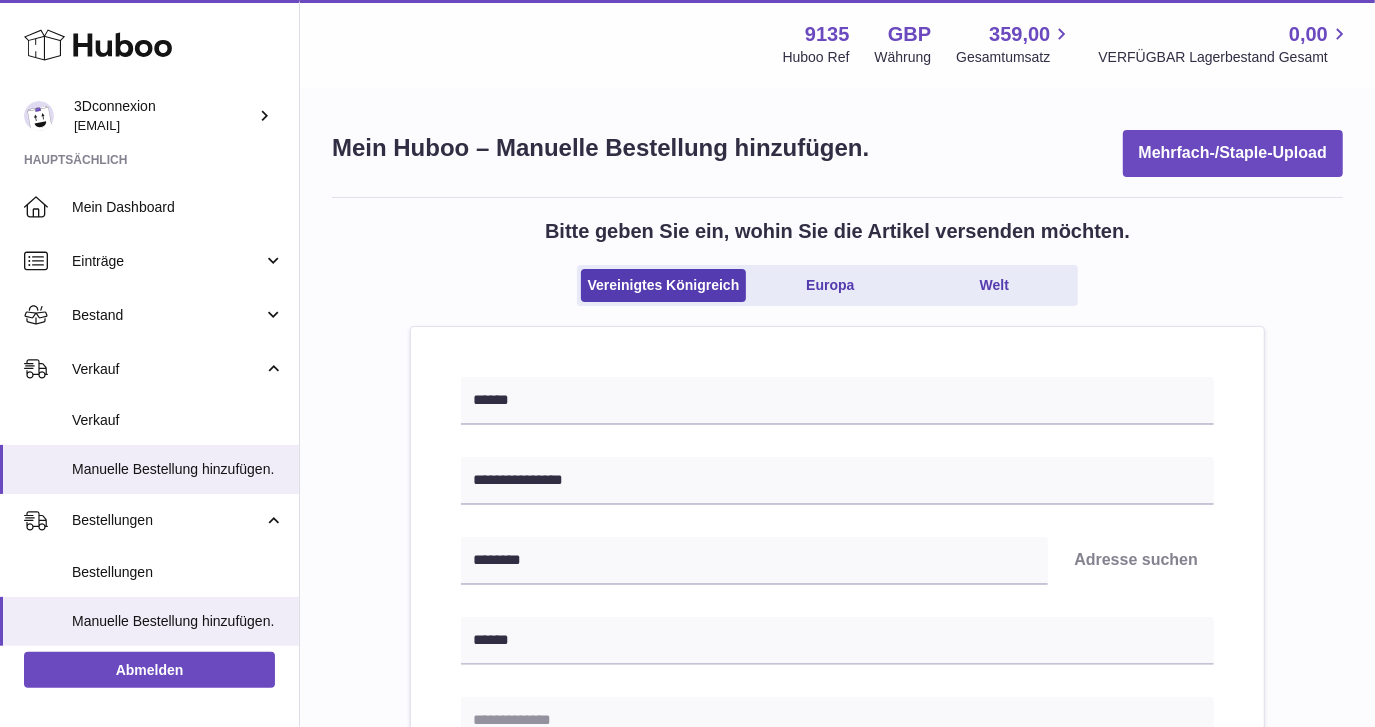 type on "**********" 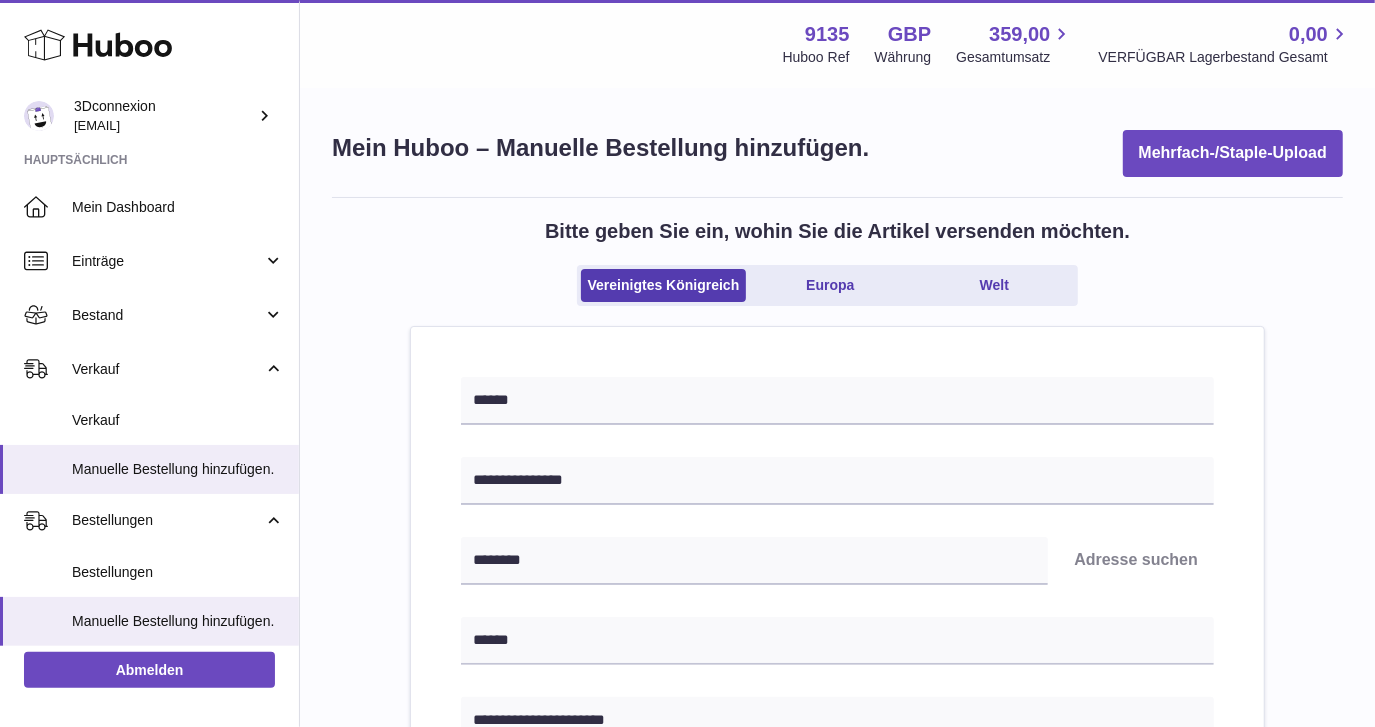 type on "*********" 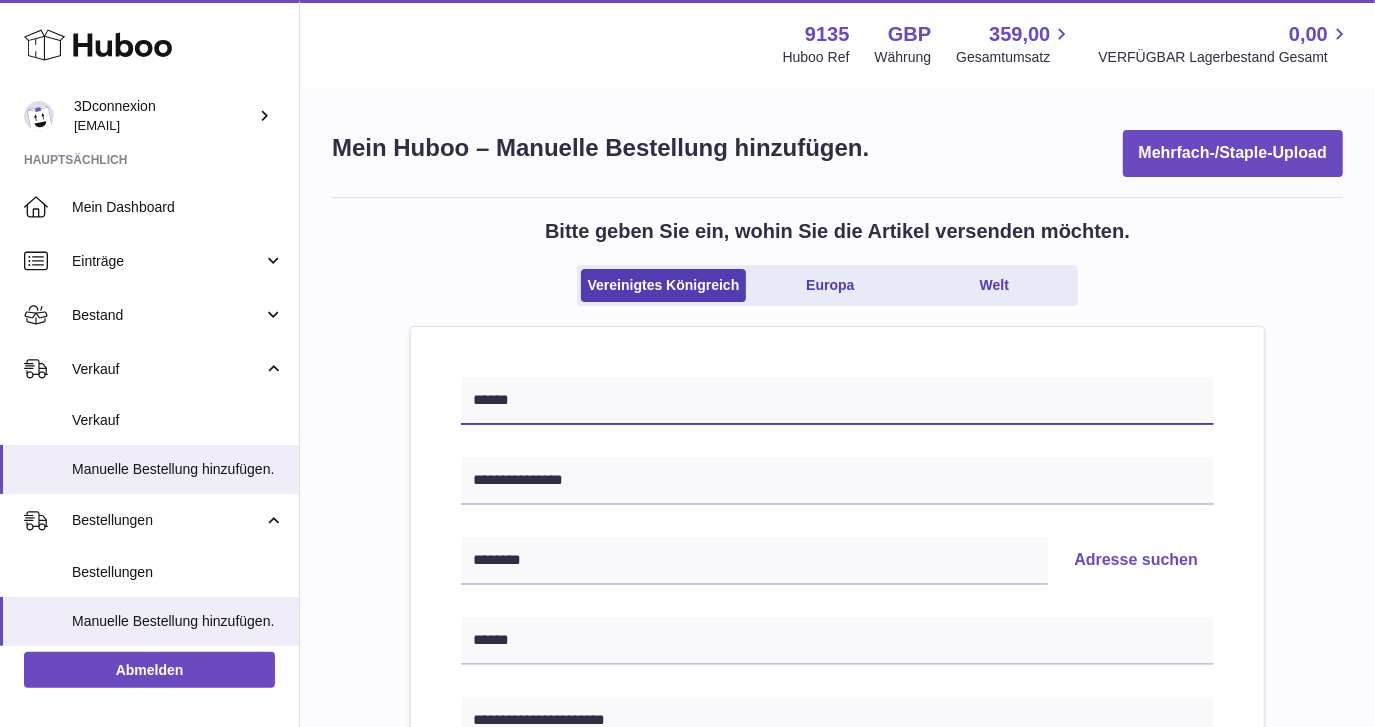 click on "******" at bounding box center [837, 401] 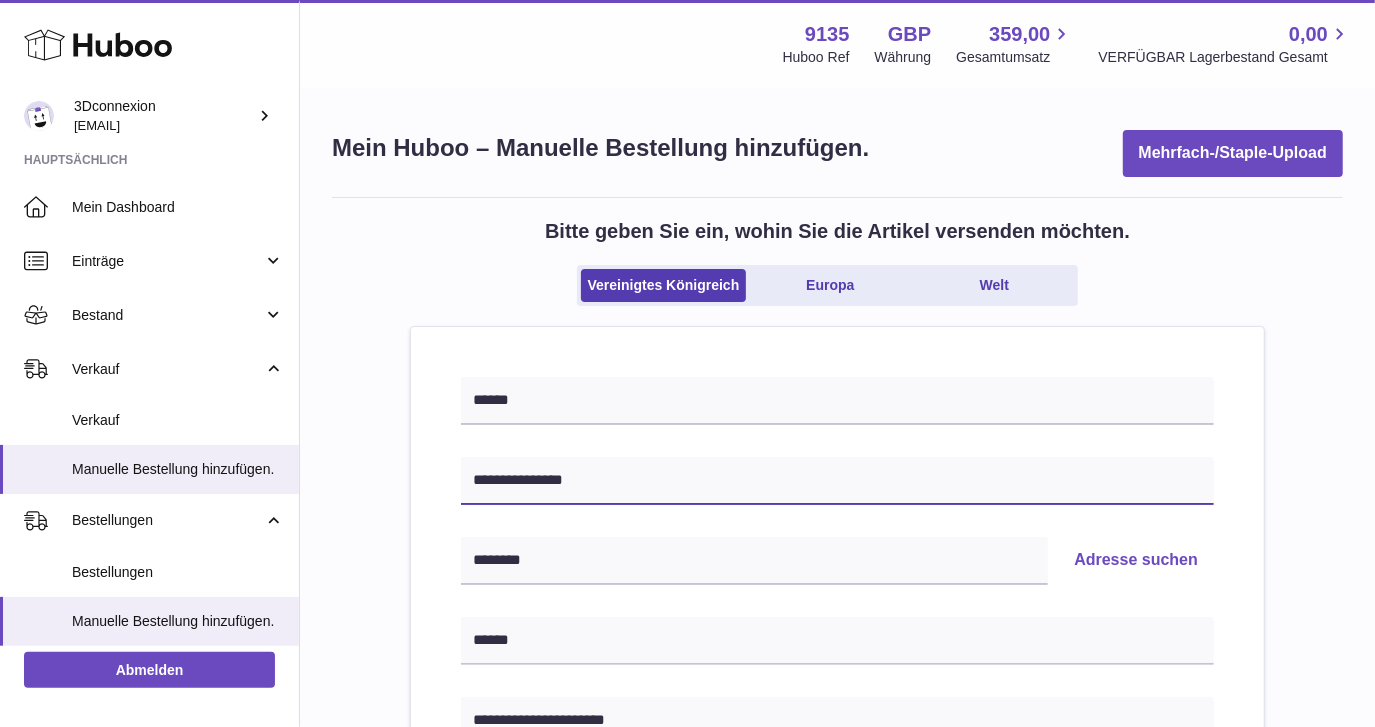 paste 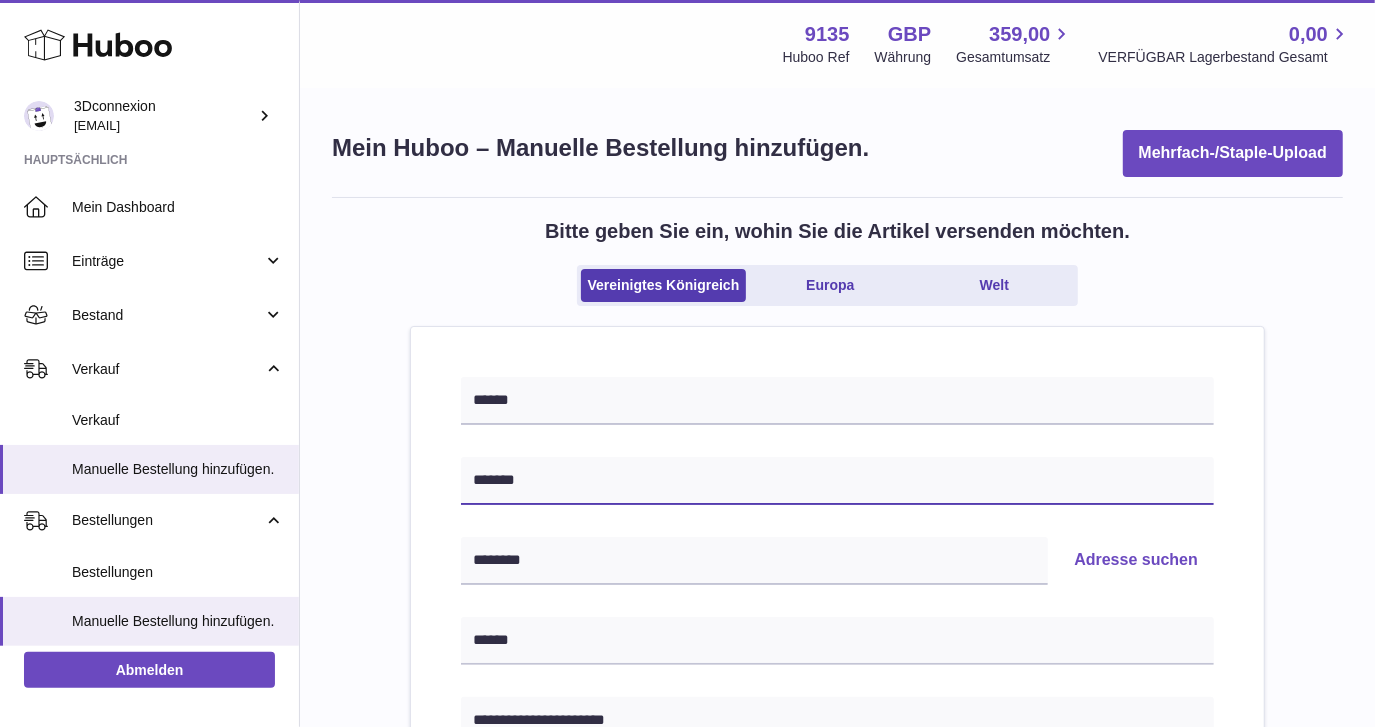 type on "*******" 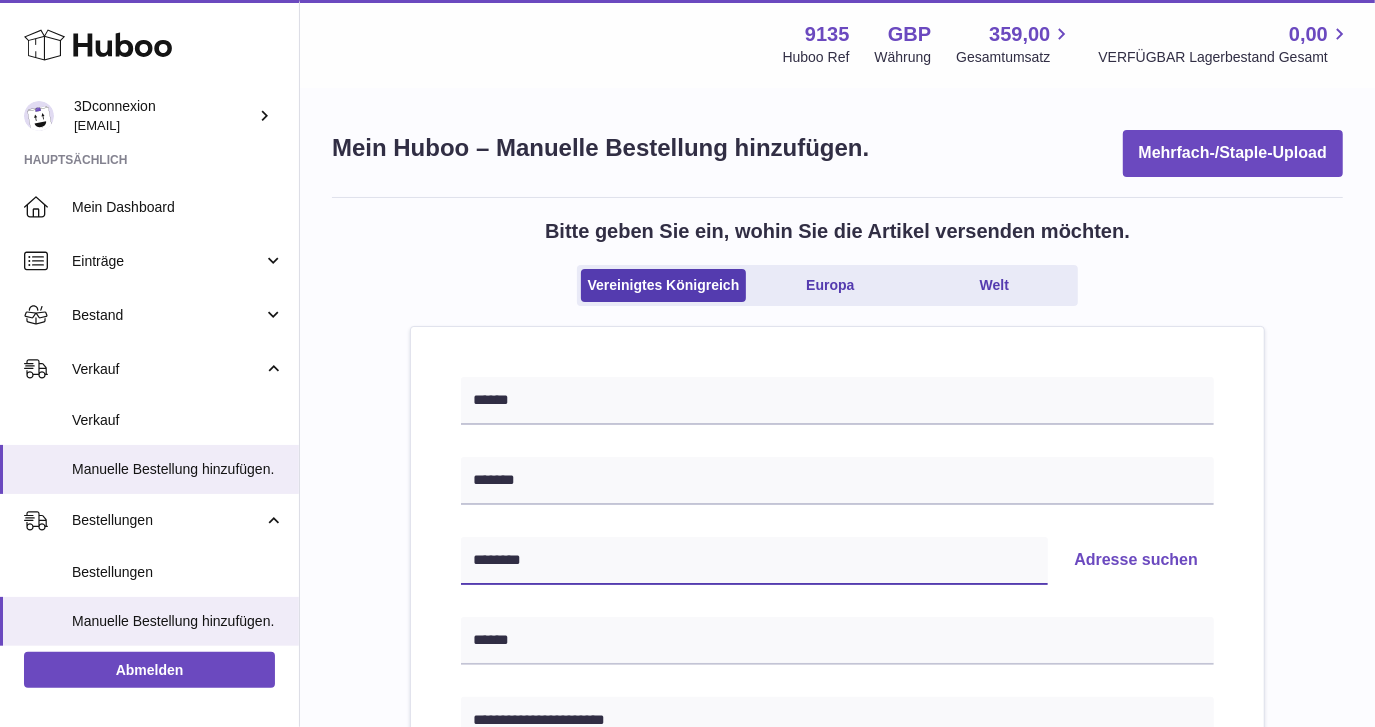 paste 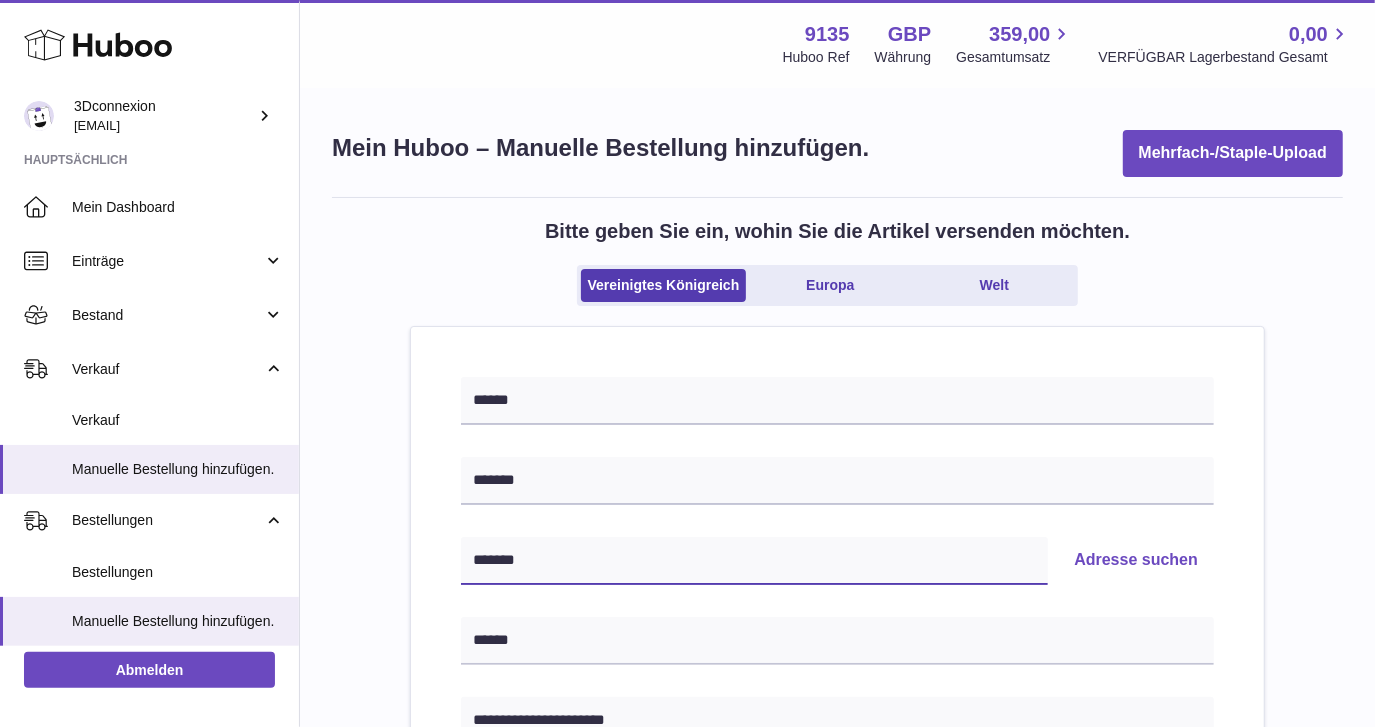 type on "*******" 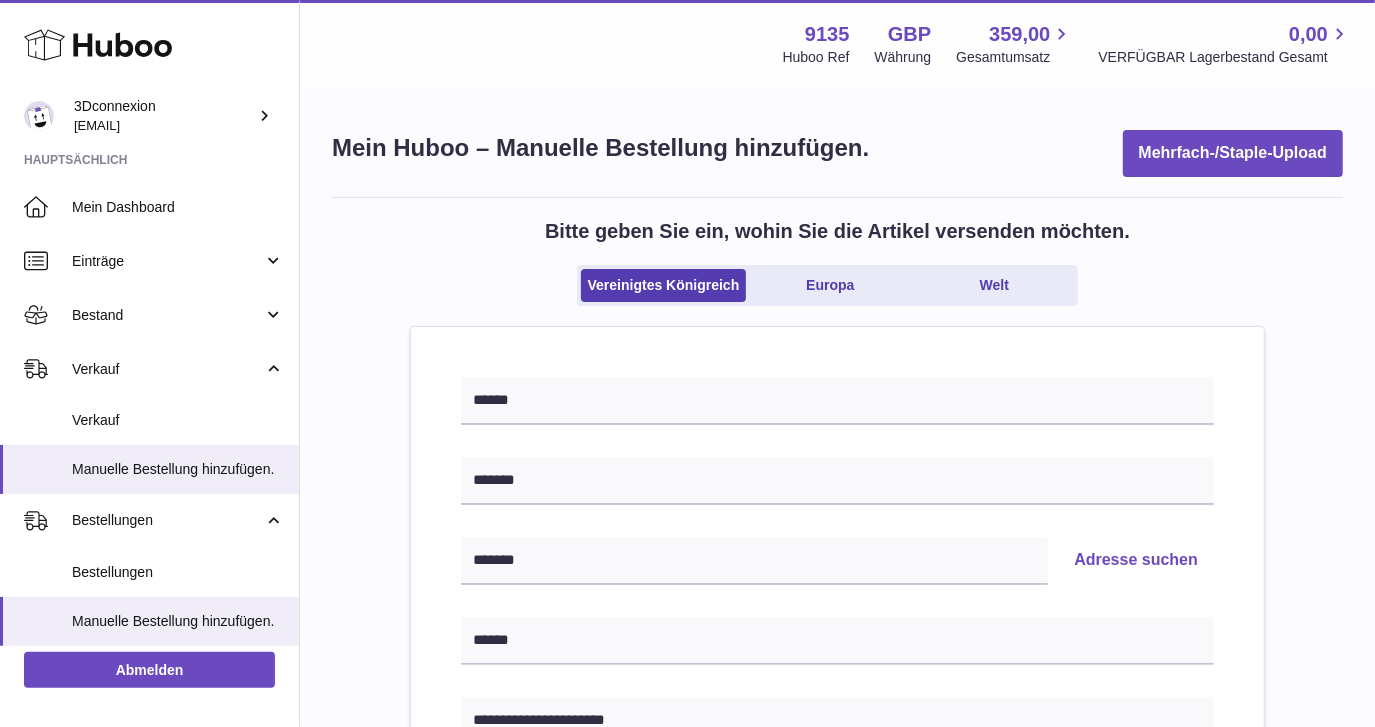 click on "Adresse suchen" at bounding box center [1136, 561] 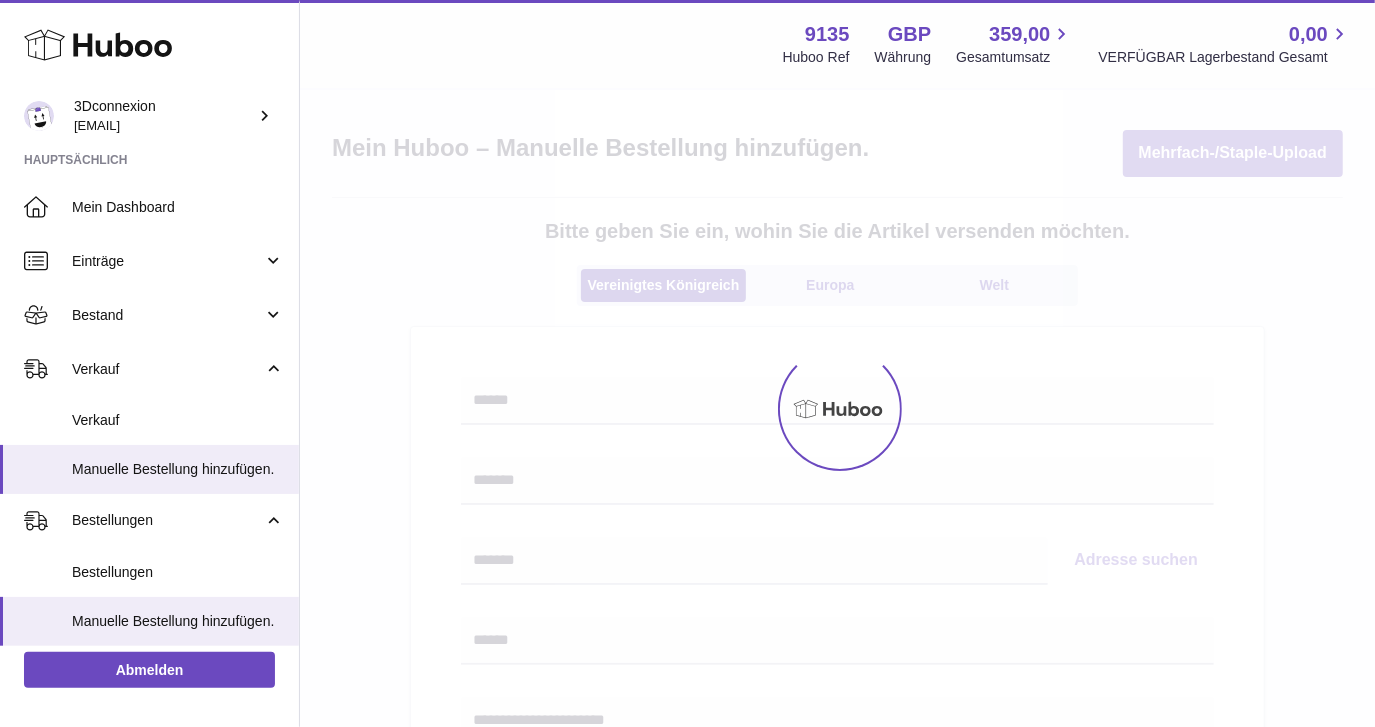 select 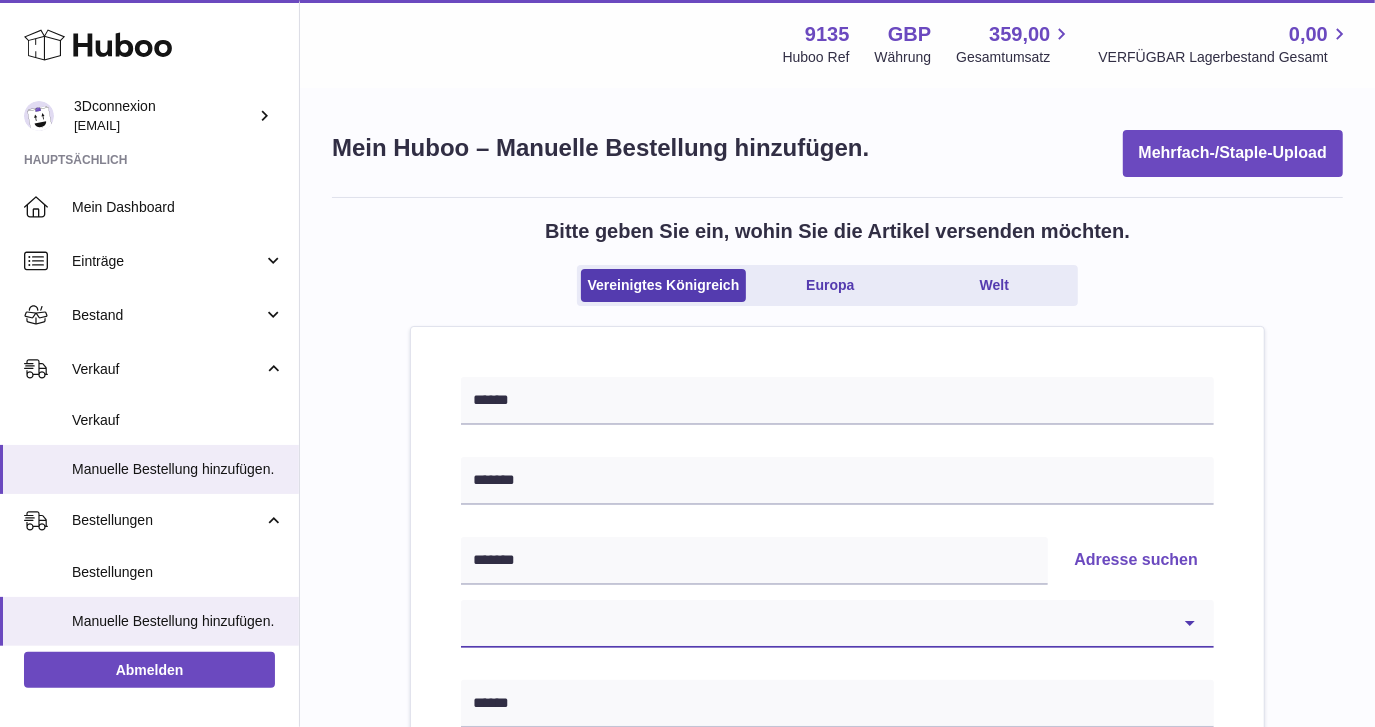 click on "**********" at bounding box center [837, 624] 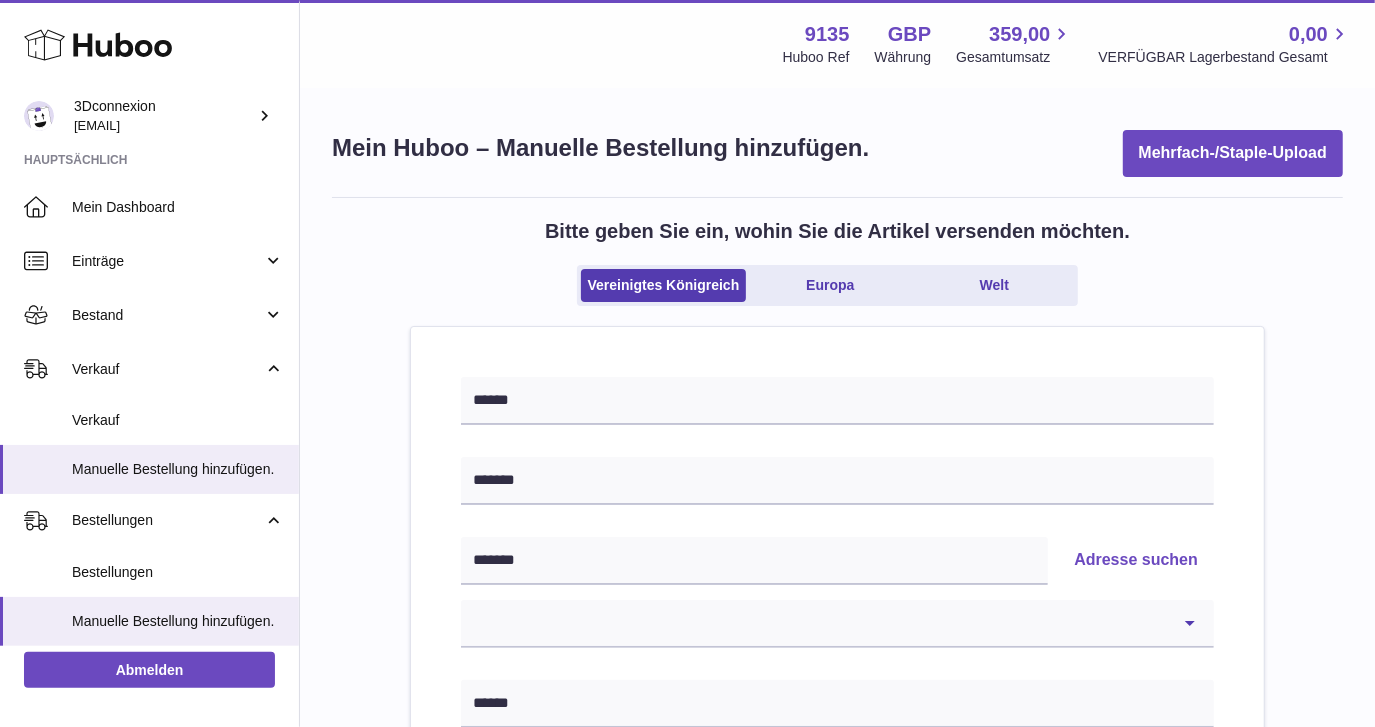 click on "**********" at bounding box center [837, 925] 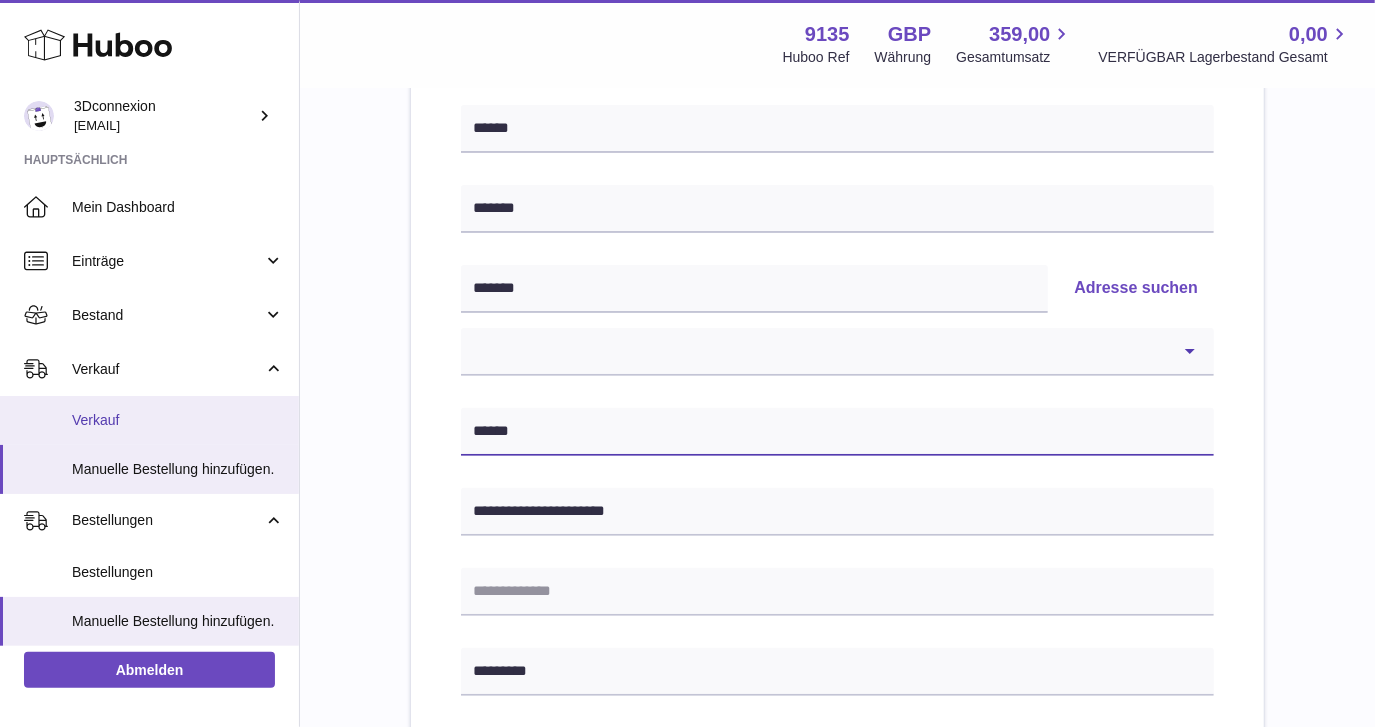 drag, startPoint x: 523, startPoint y: 418, endPoint x: 157, endPoint y: 436, distance: 366.44235 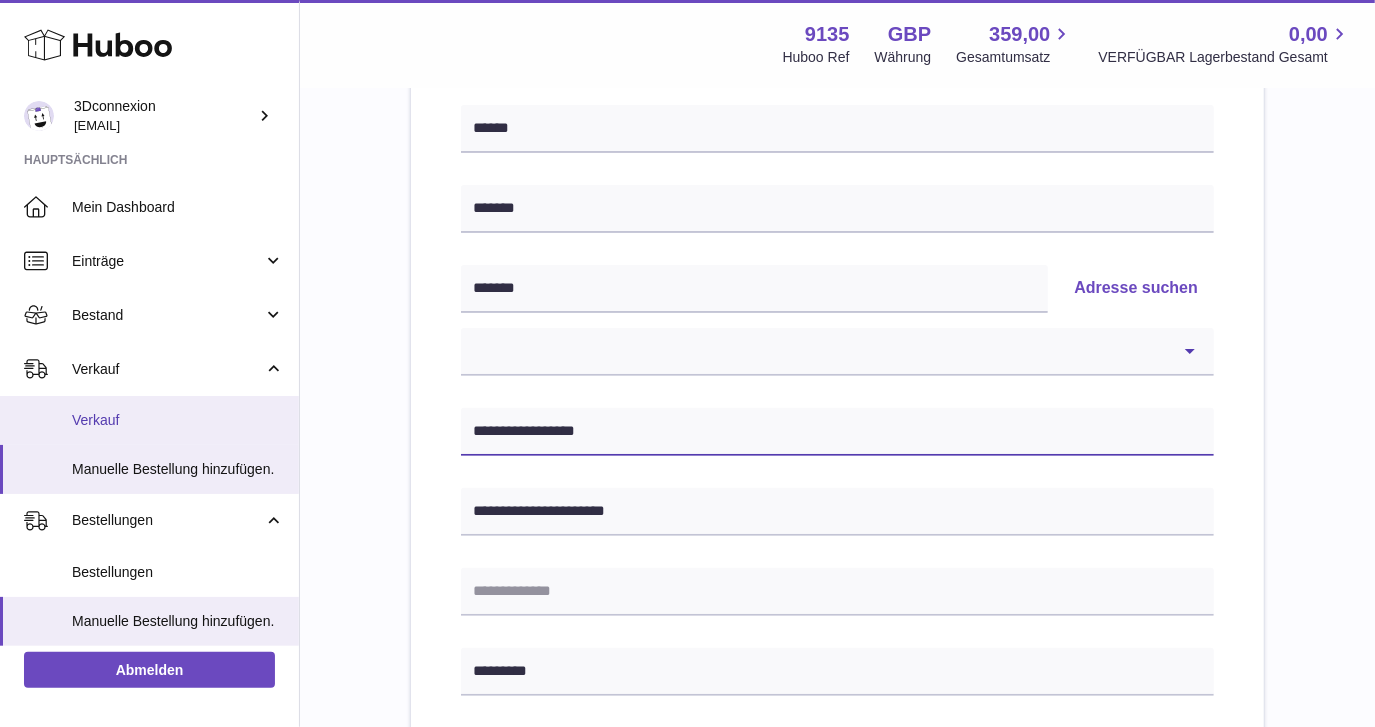 type on "**********" 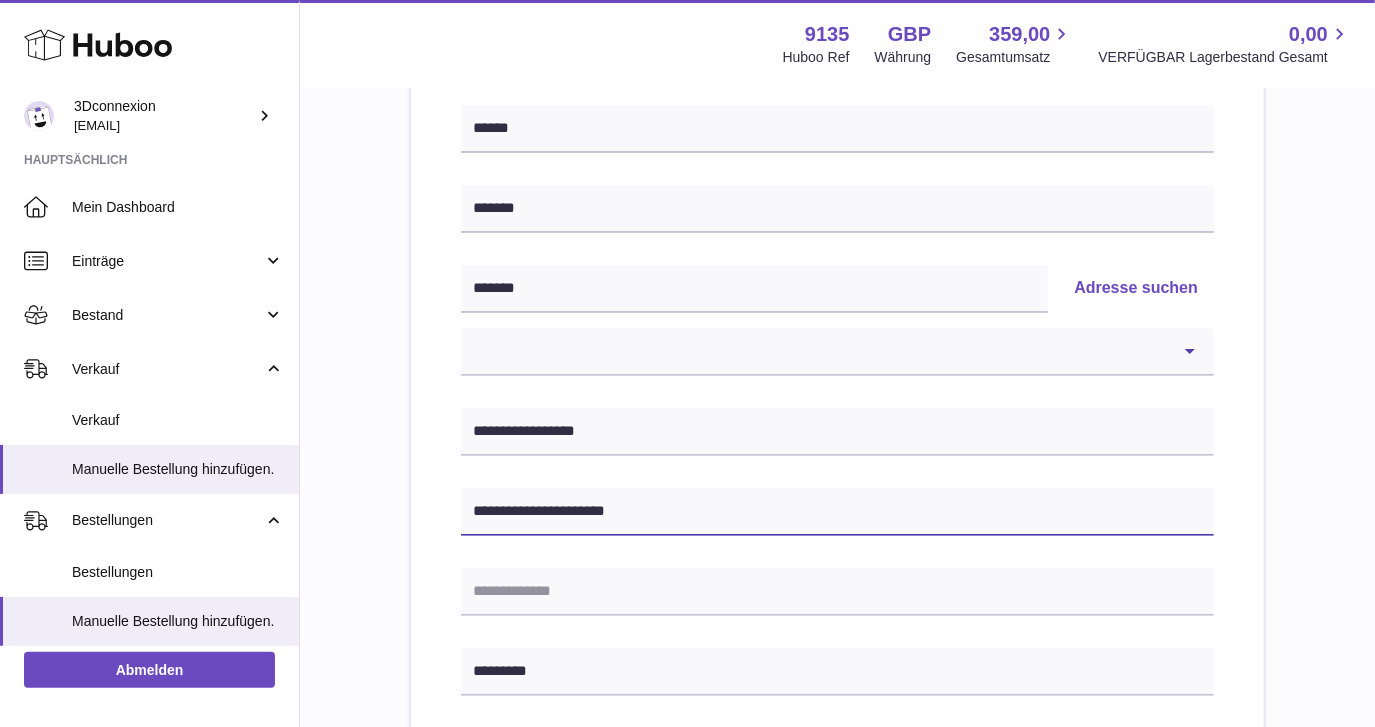 paste 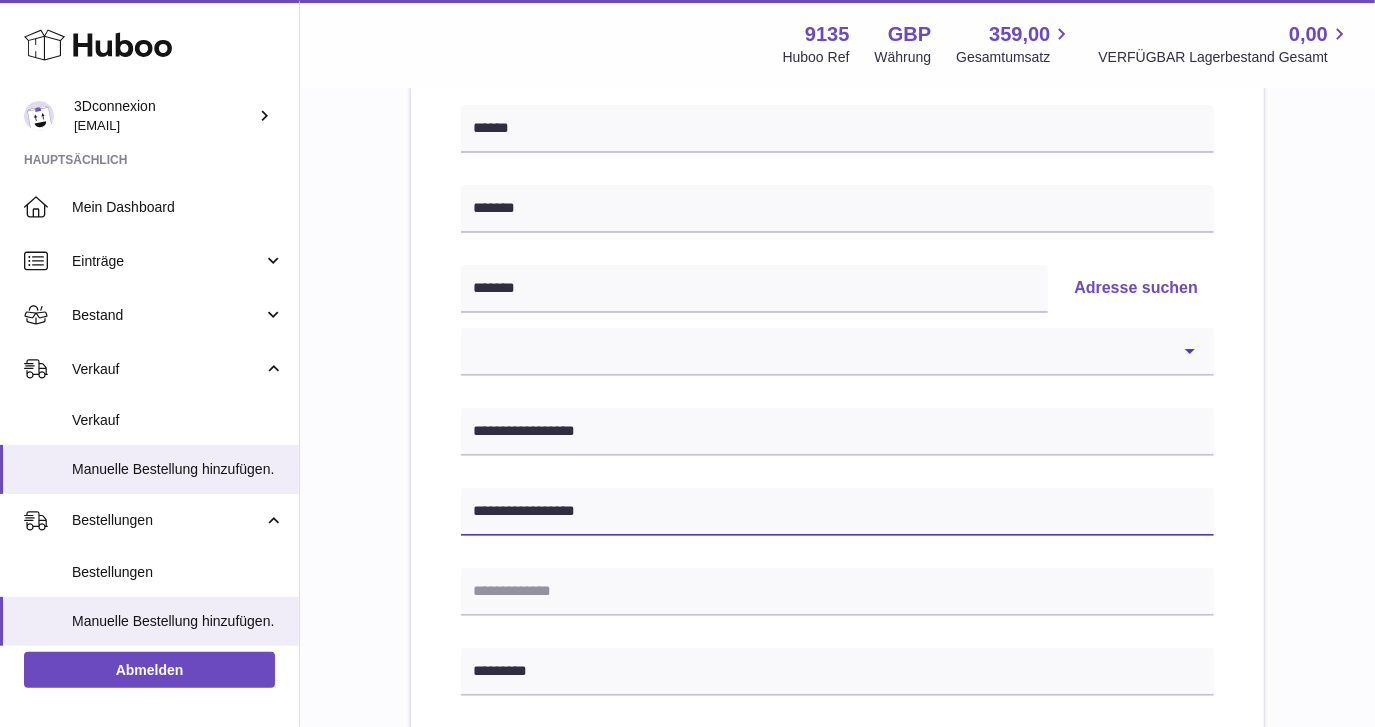 type on "**********" 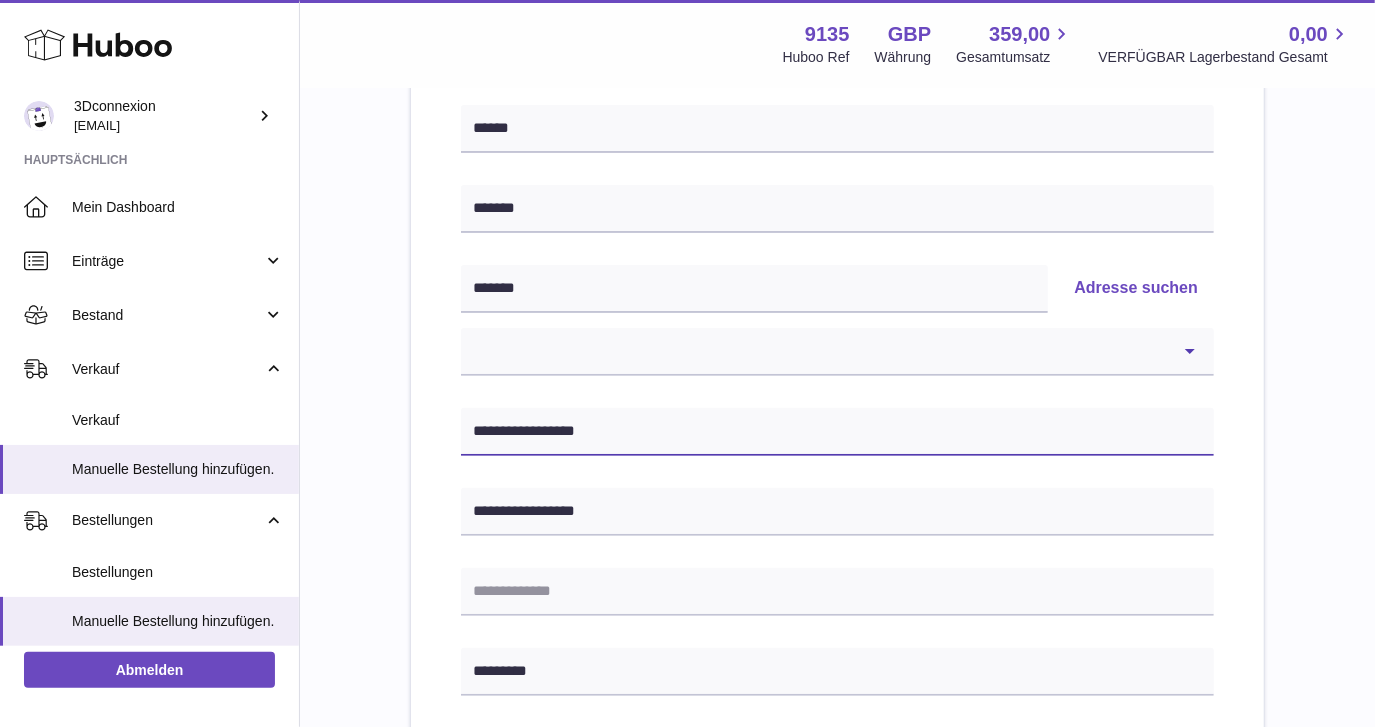 drag, startPoint x: 642, startPoint y: 439, endPoint x: 349, endPoint y: 429, distance: 293.1706 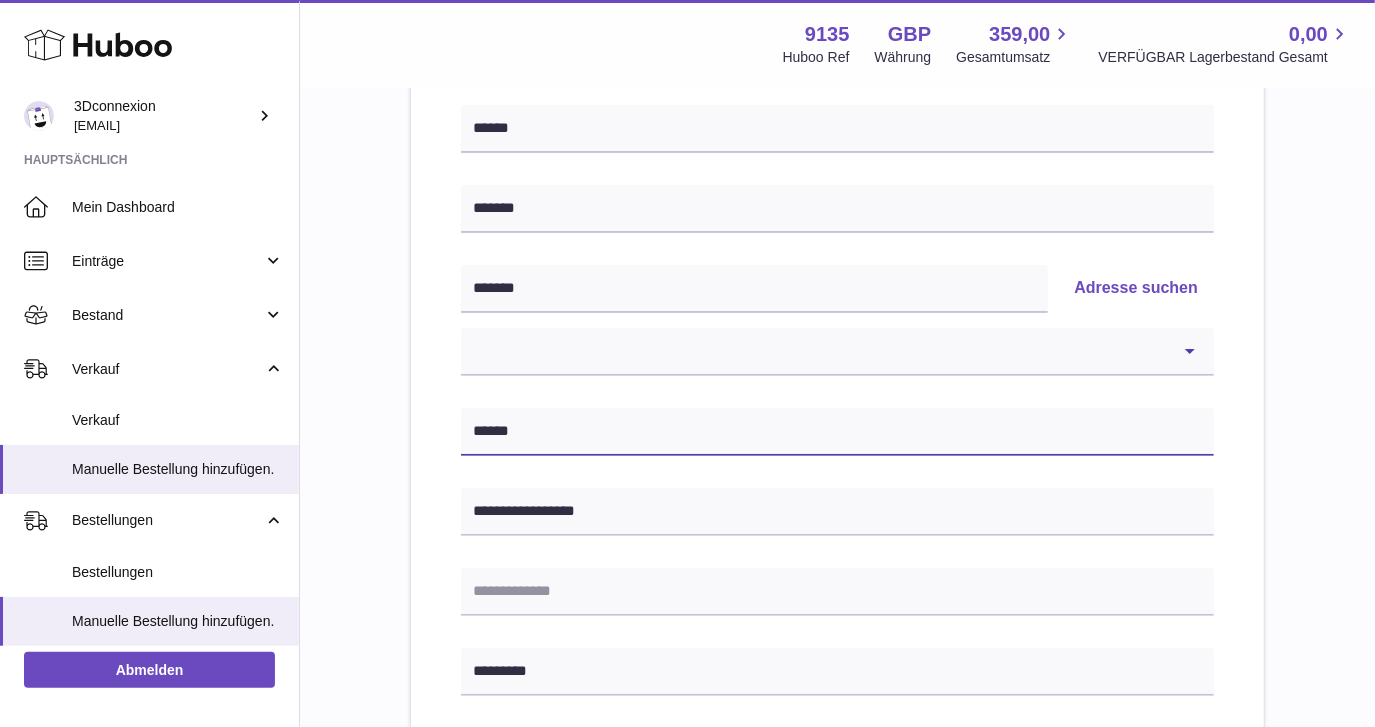 paste on "*********" 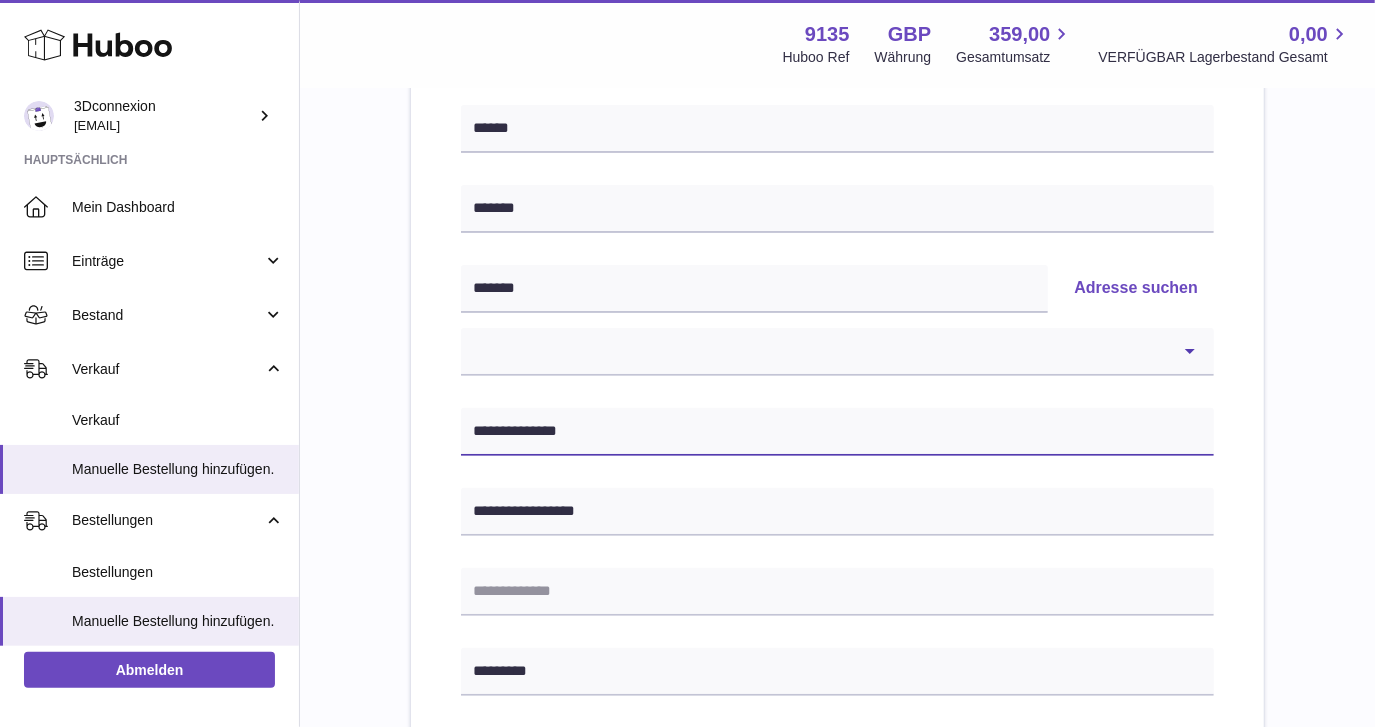 type on "**********" 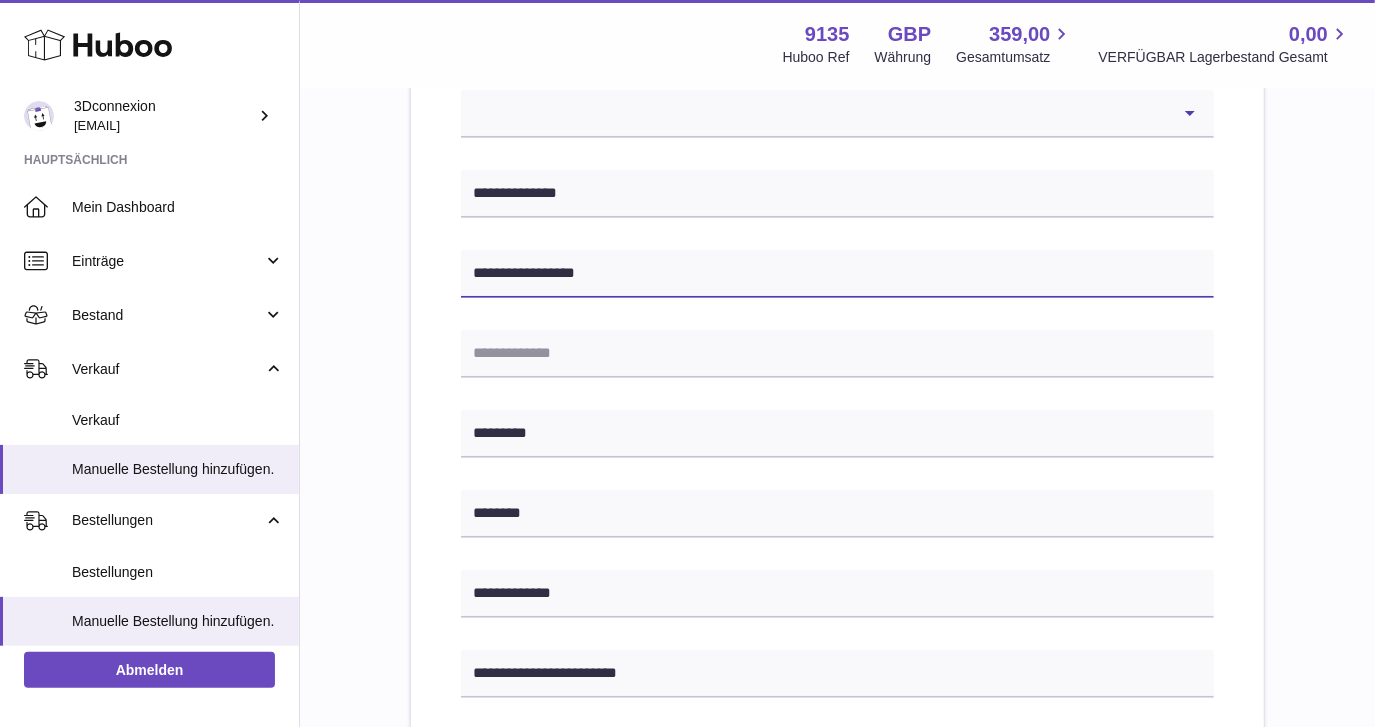 scroll, scrollTop: 545, scrollLeft: 0, axis: vertical 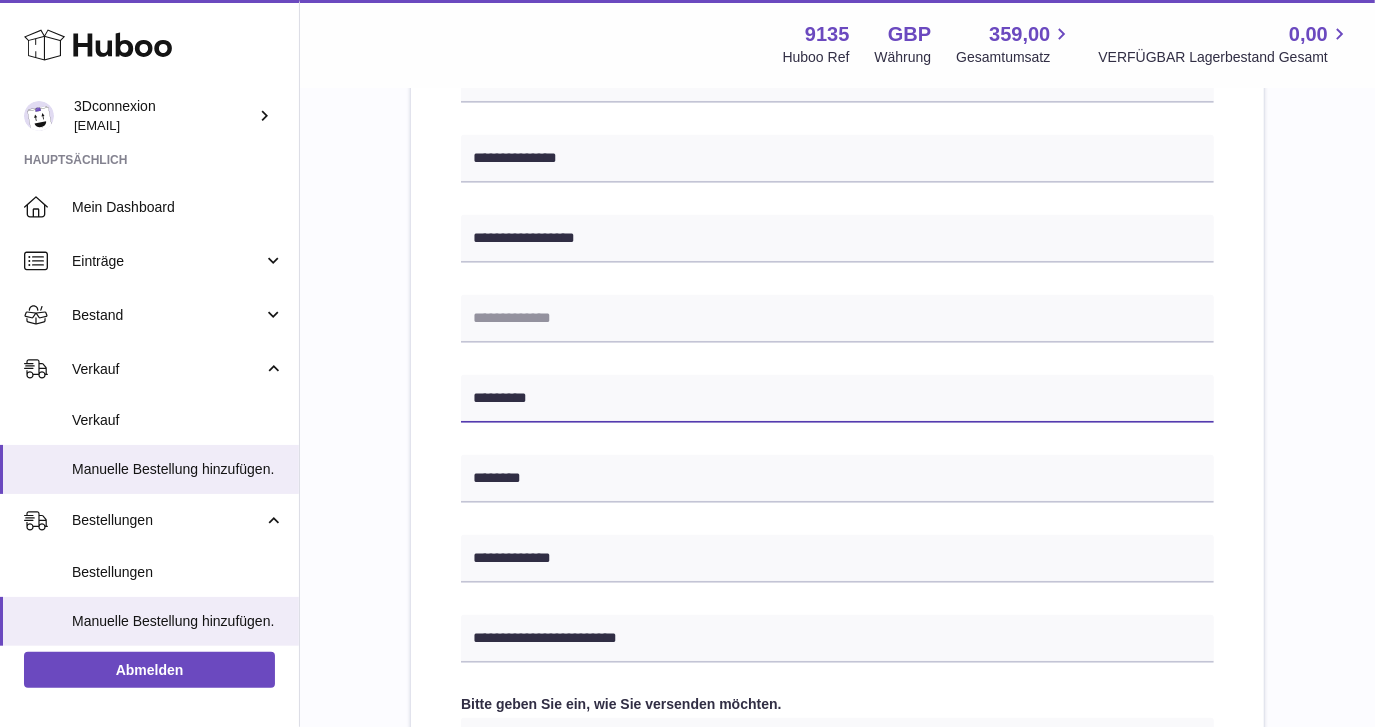 drag, startPoint x: 584, startPoint y: 394, endPoint x: 303, endPoint y: 411, distance: 281.51376 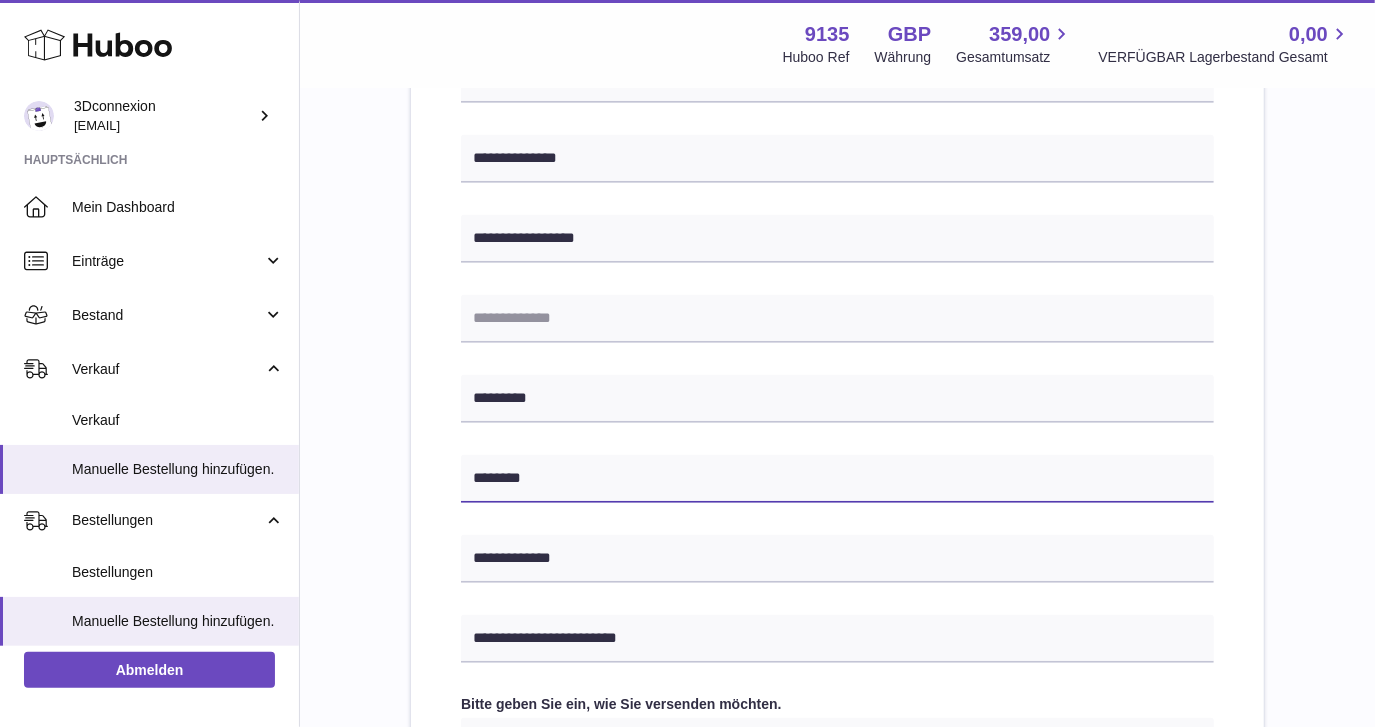 paste 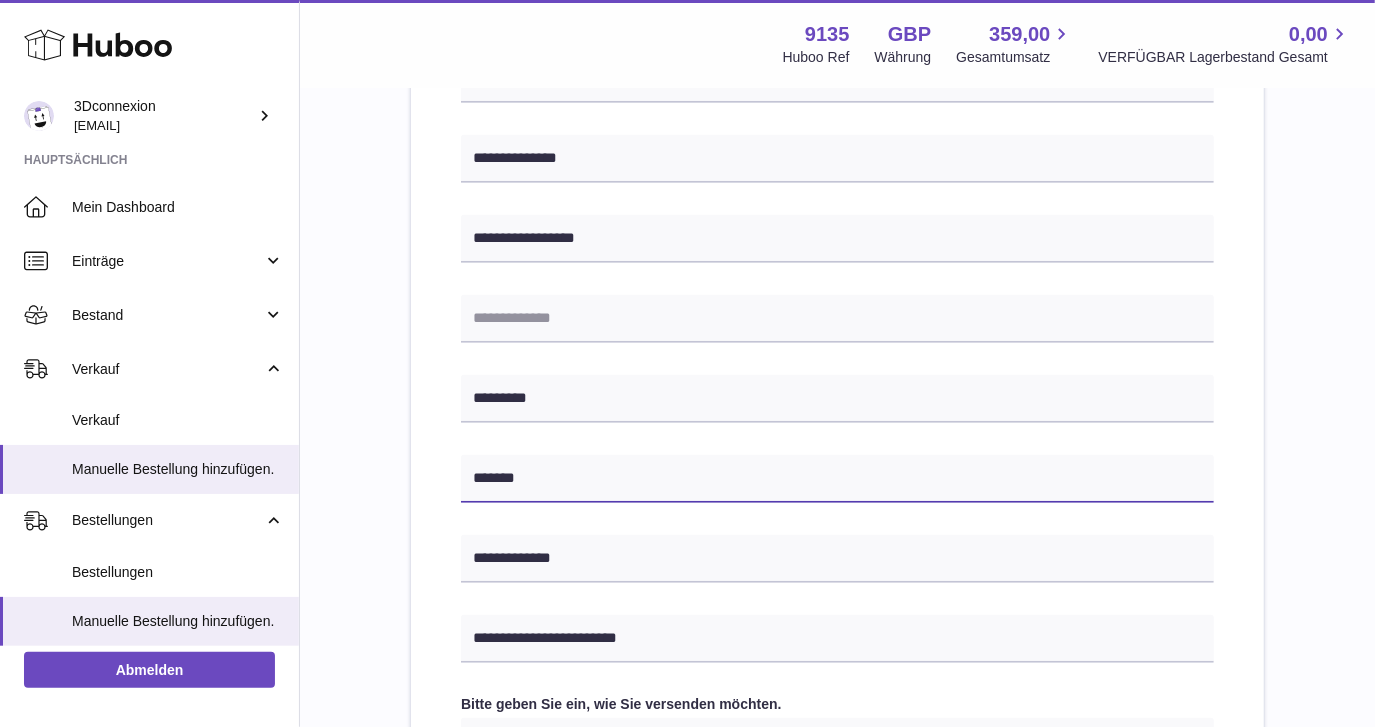 type on "*******" 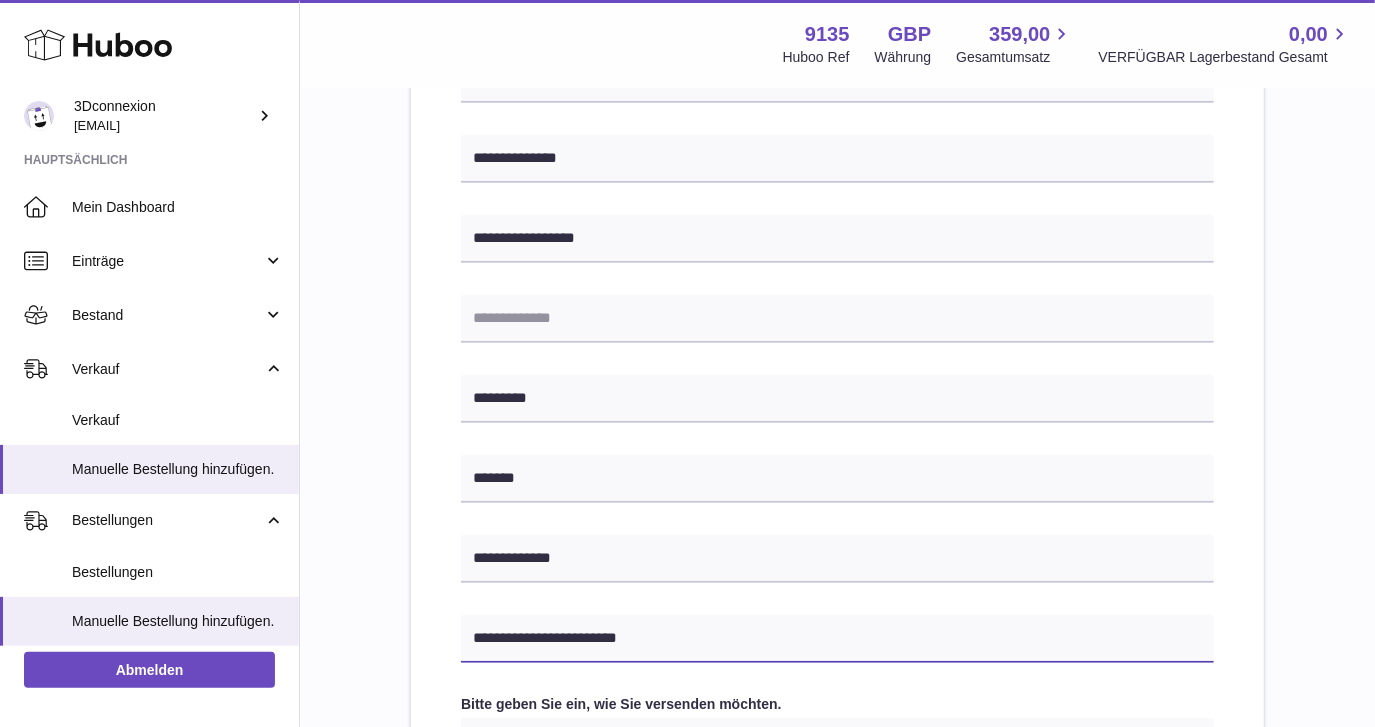 drag, startPoint x: 679, startPoint y: 635, endPoint x: 361, endPoint y: 641, distance: 318.0566 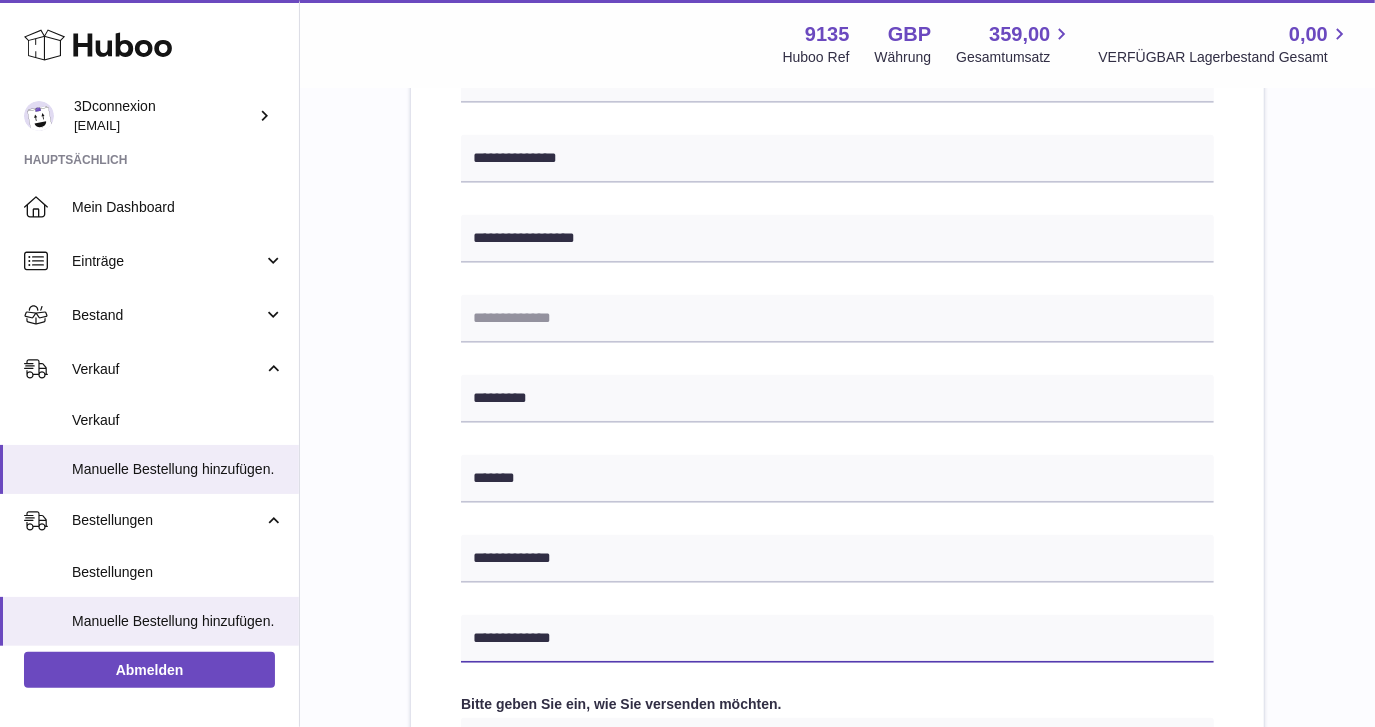 type on "**********" 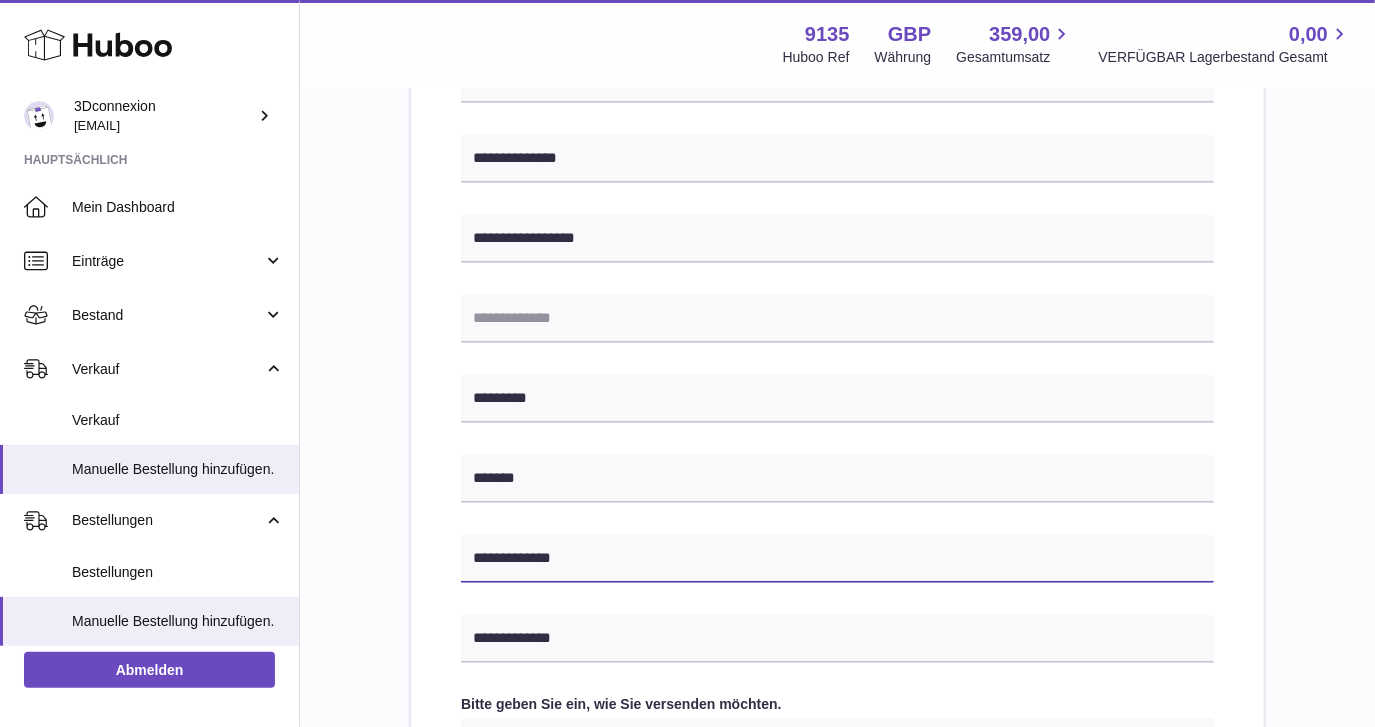 drag, startPoint x: 620, startPoint y: 552, endPoint x: 310, endPoint y: 552, distance: 310 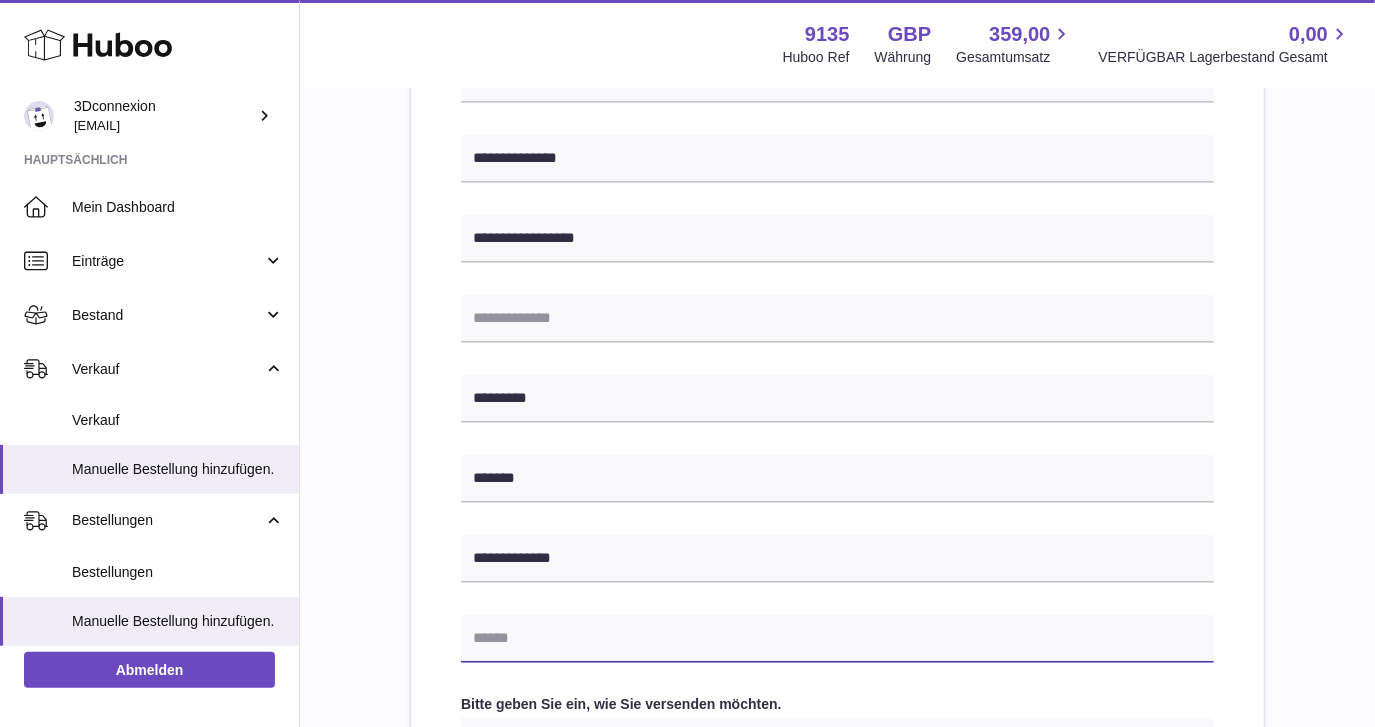 paste on "**********" 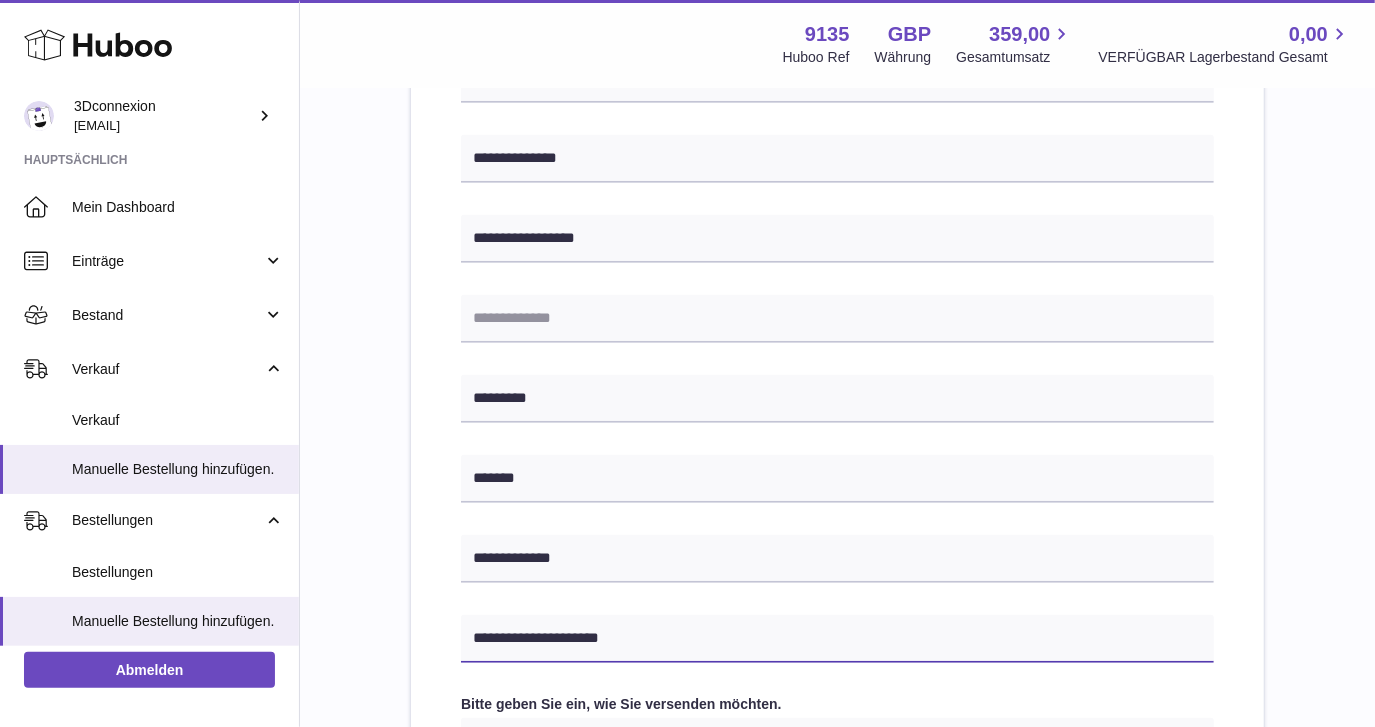 type on "**********" 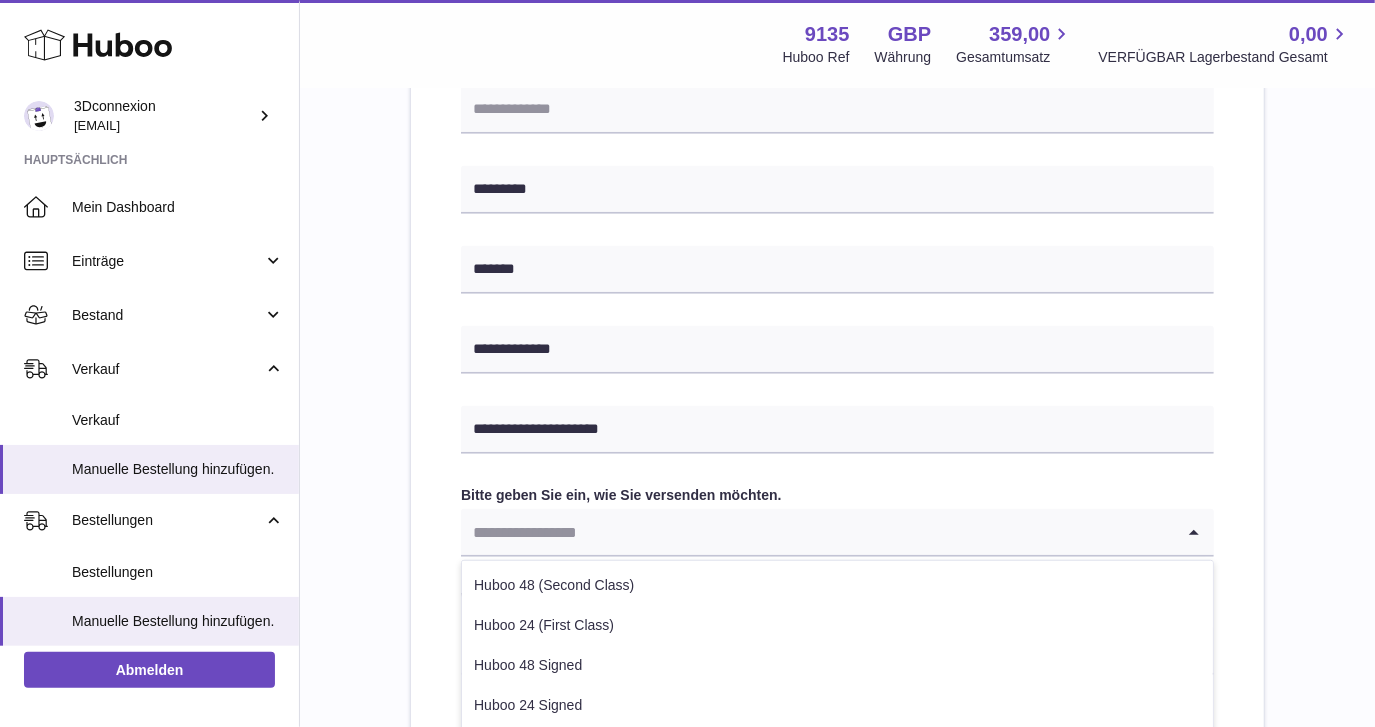 scroll, scrollTop: 763, scrollLeft: 0, axis: vertical 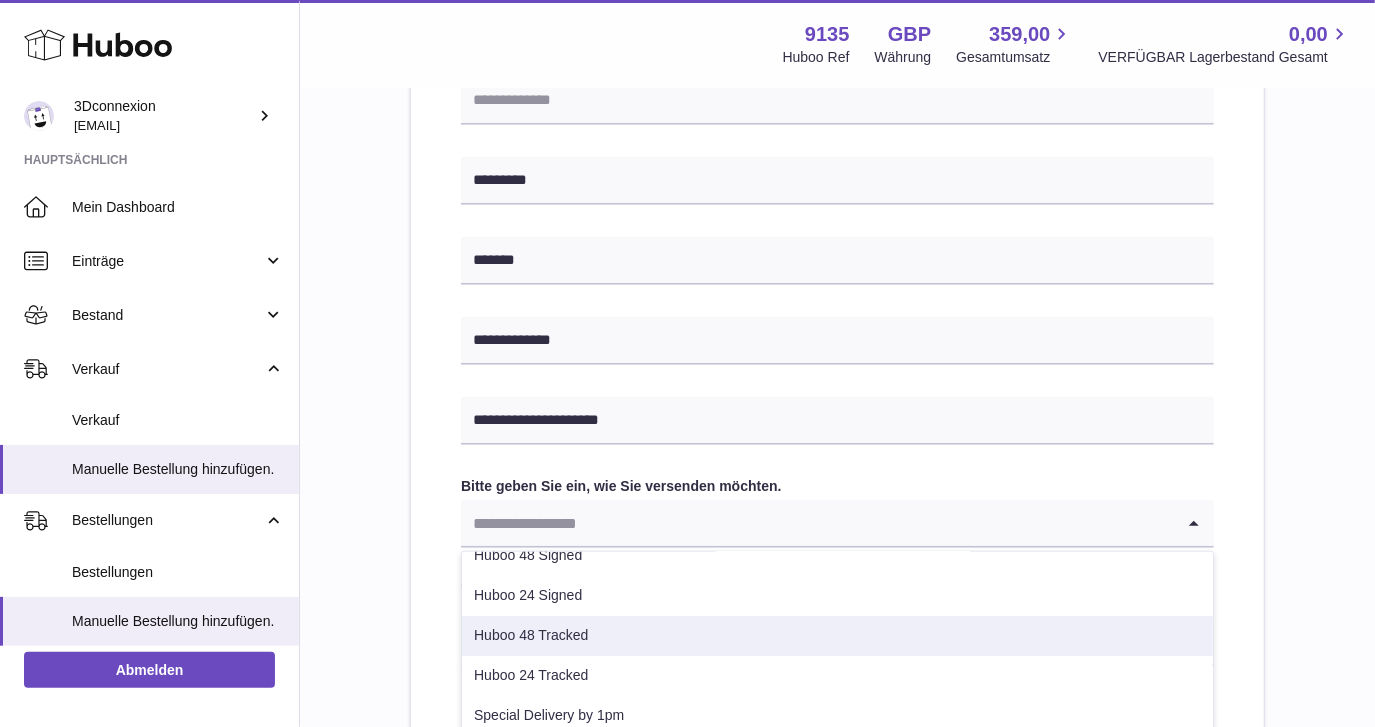 click on "Huboo 48 Tracked" at bounding box center (837, 636) 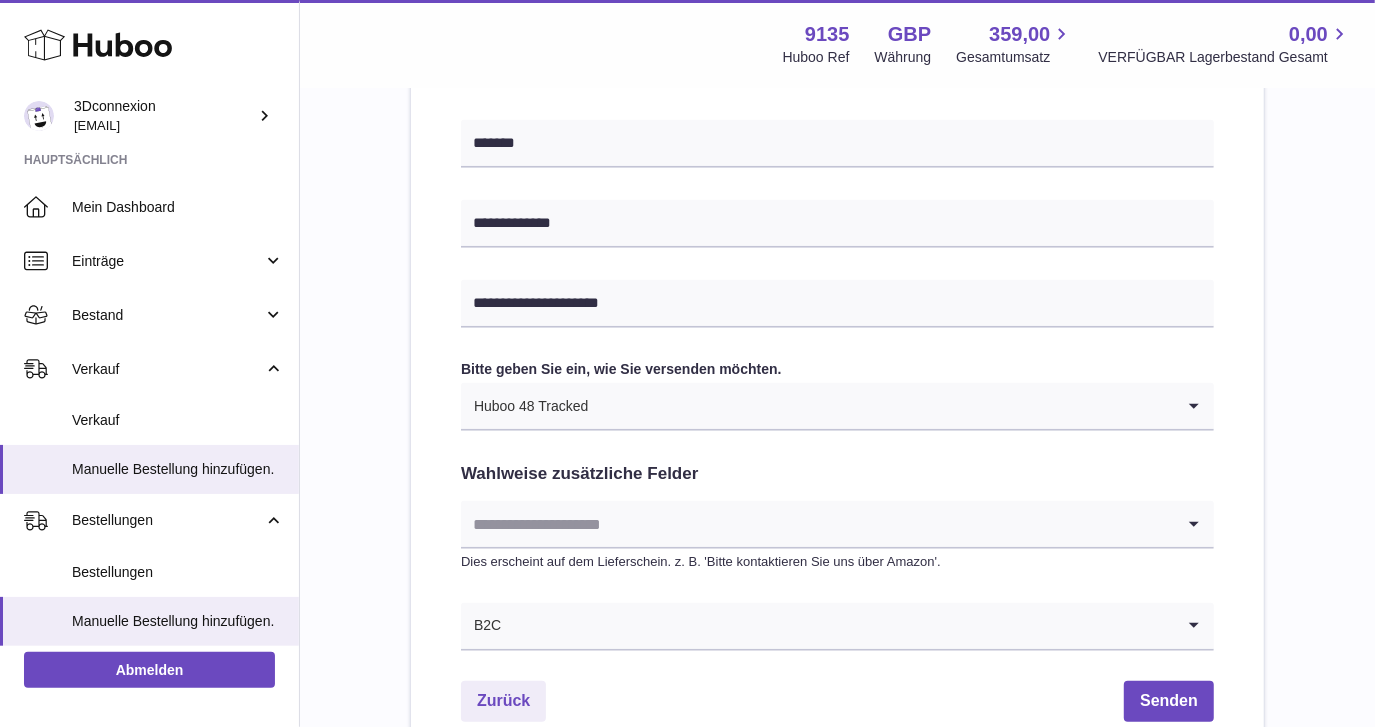 scroll, scrollTop: 1082, scrollLeft: 0, axis: vertical 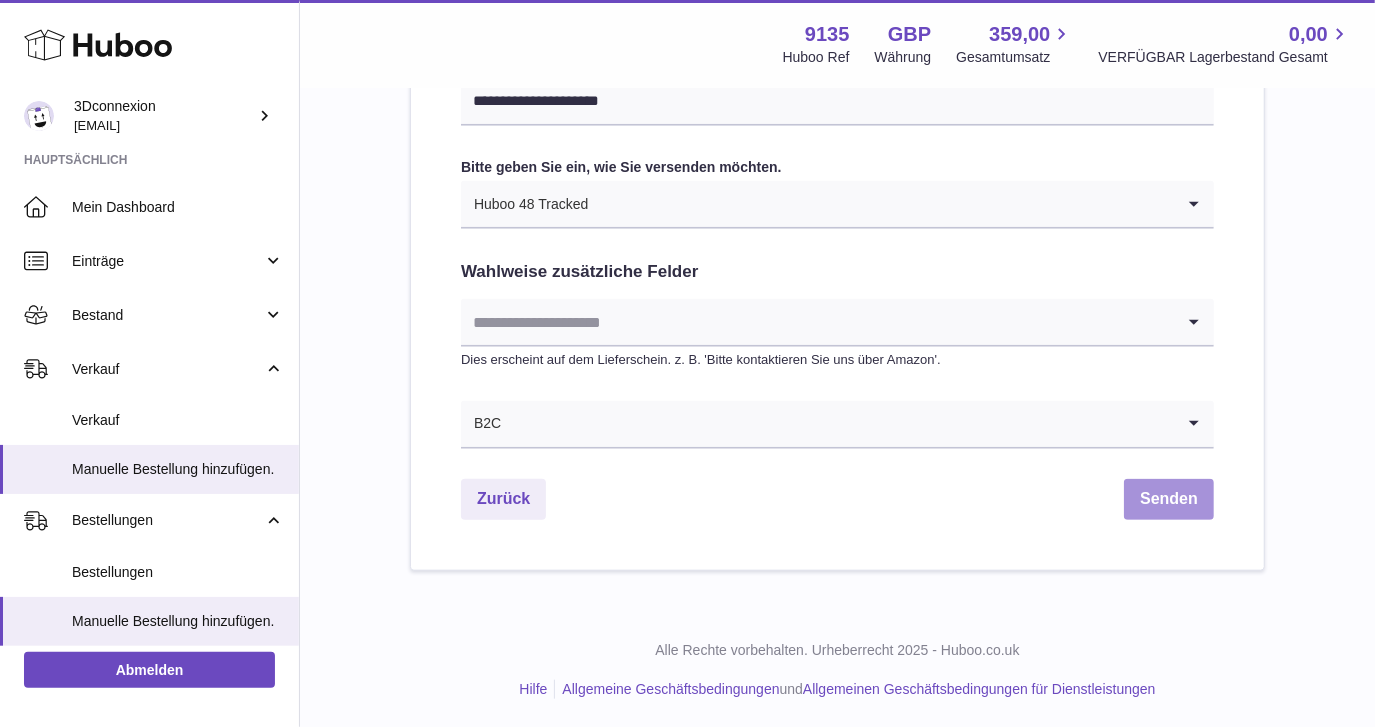 click on "Senden" at bounding box center [1169, 499] 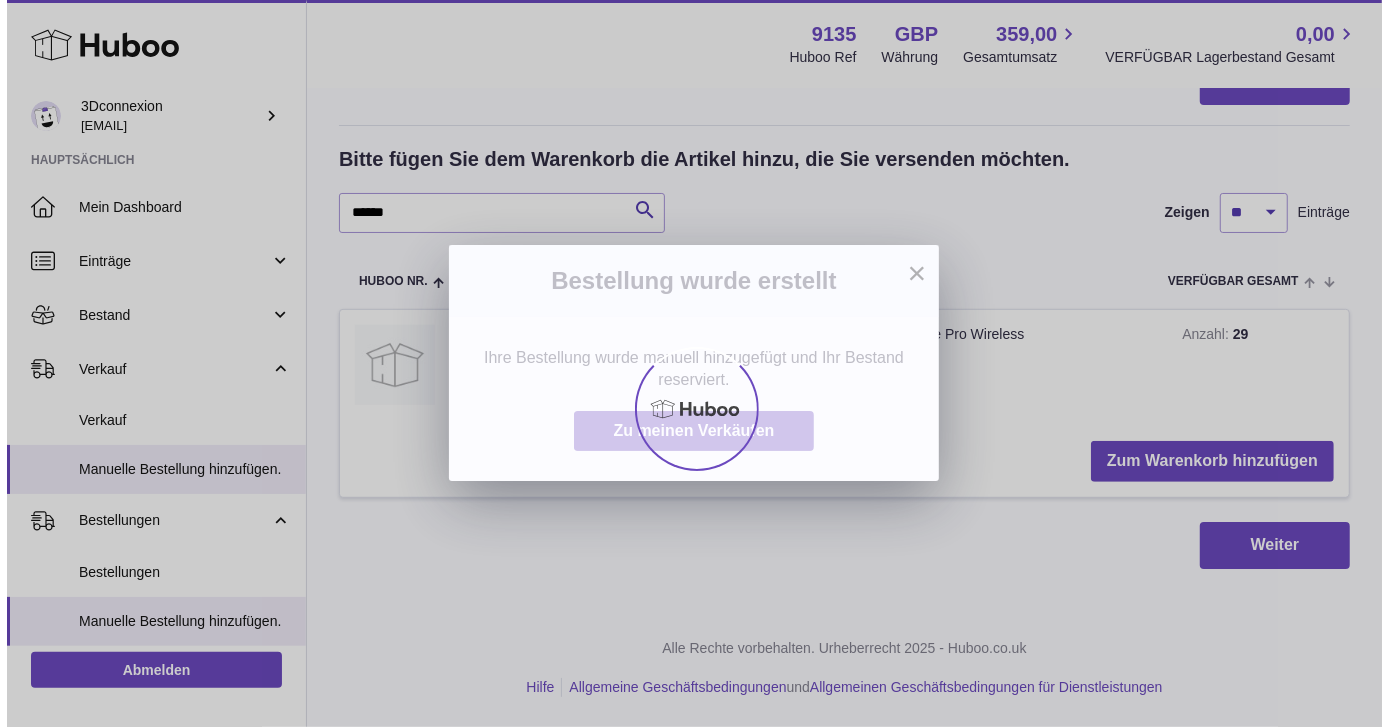 scroll, scrollTop: 0, scrollLeft: 0, axis: both 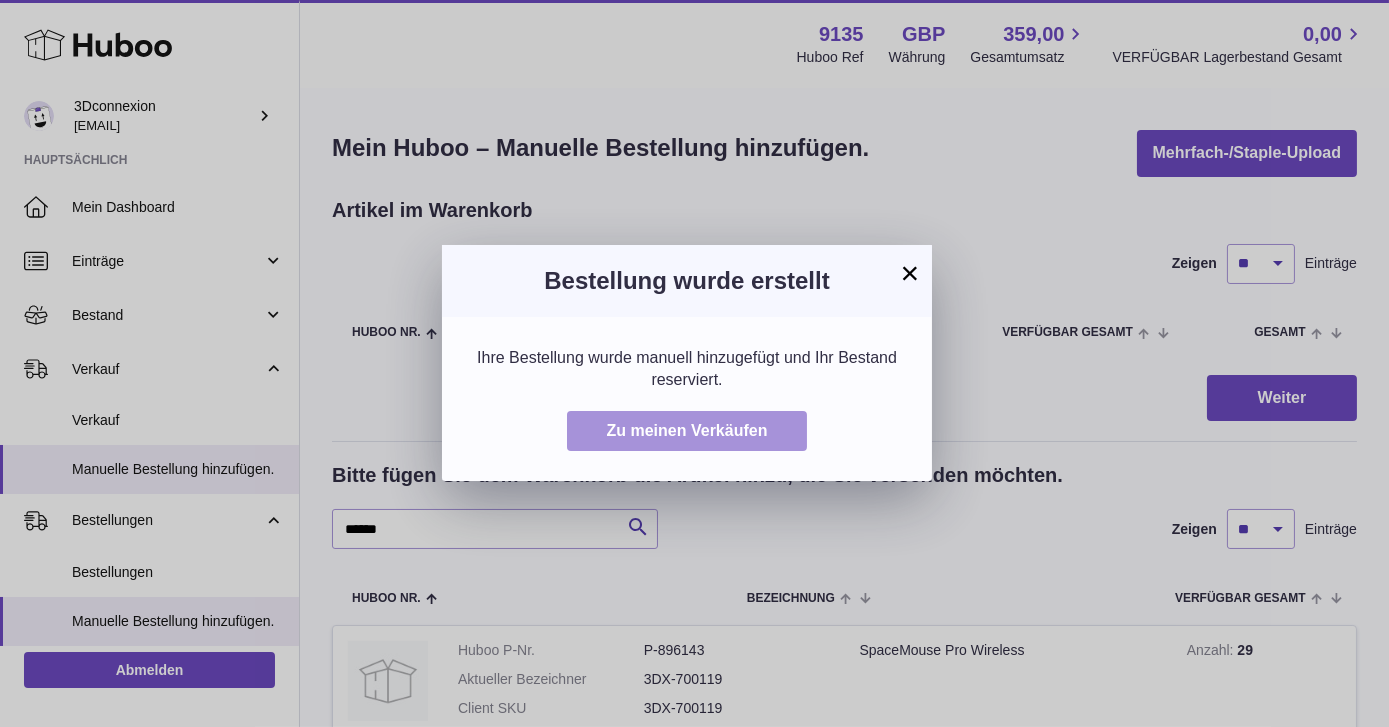 click on "Zu meinen Verkäufen" at bounding box center [687, 431] 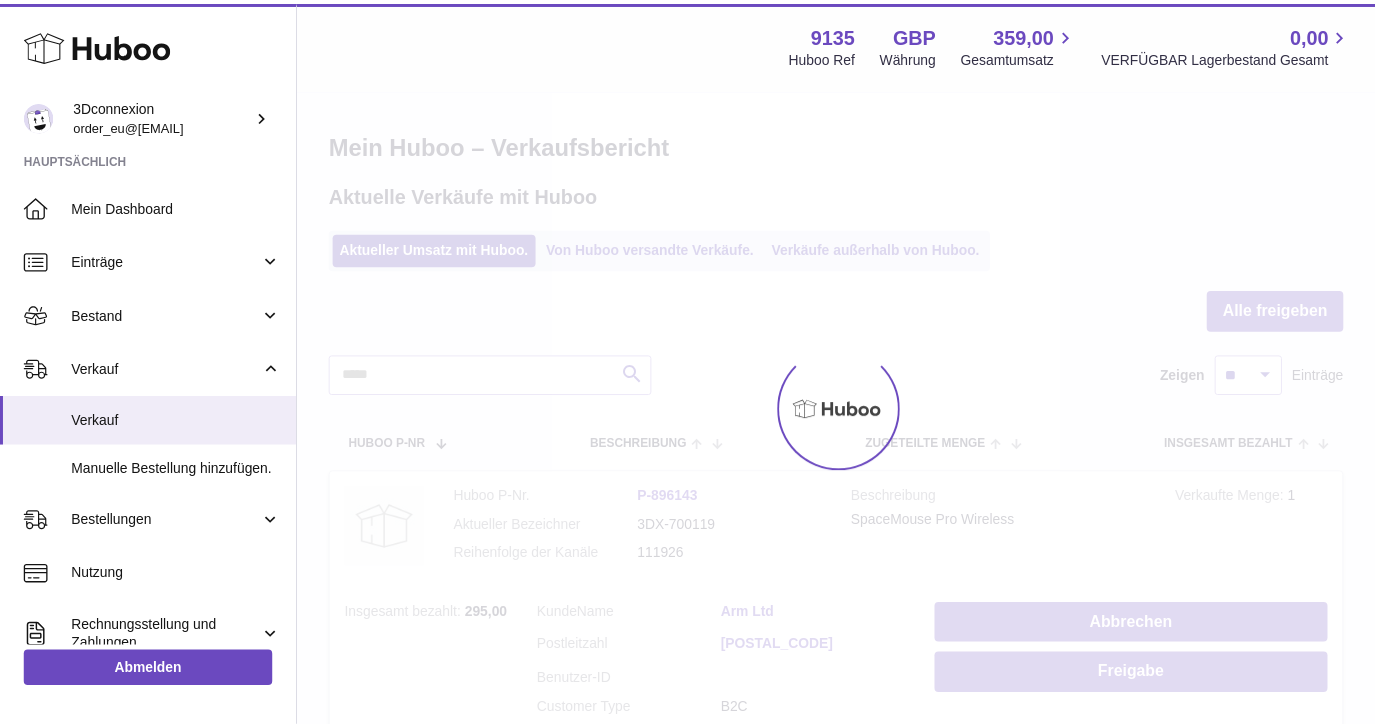 scroll, scrollTop: 0, scrollLeft: 0, axis: both 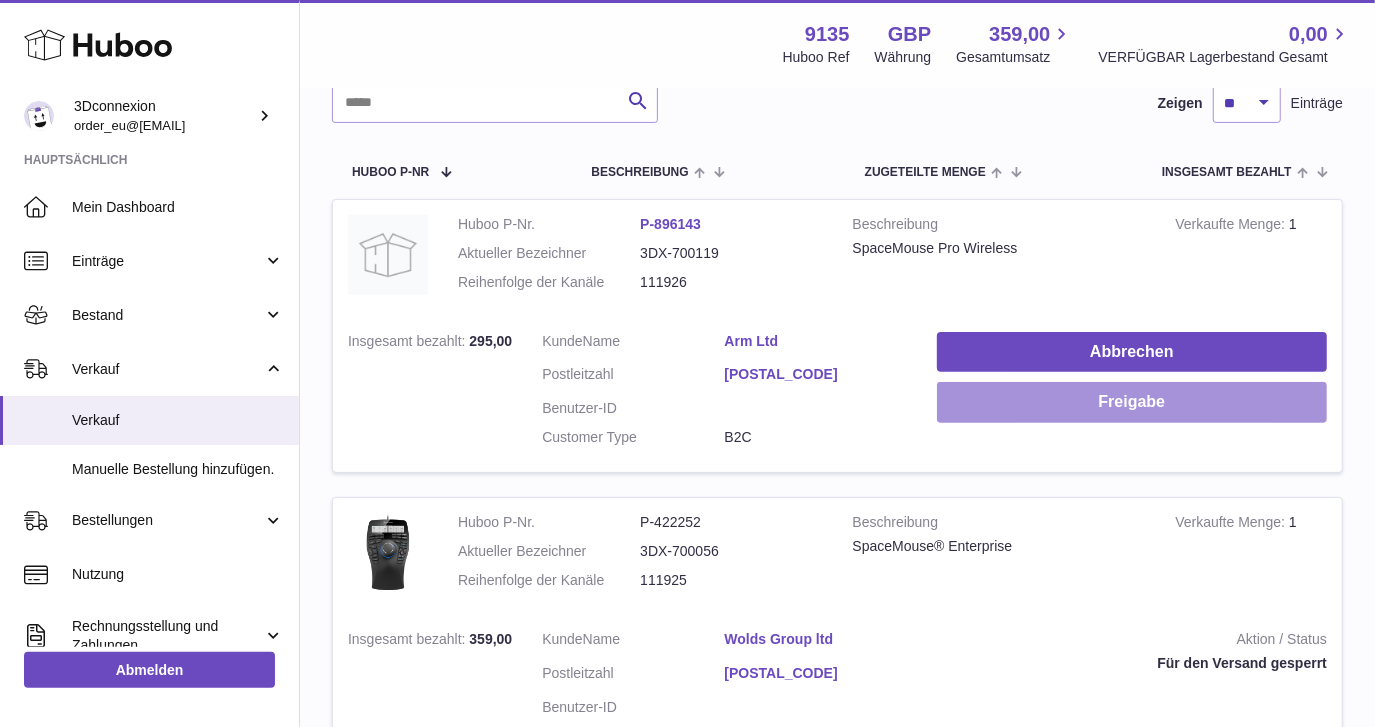 click on "Freigabe" at bounding box center (1132, 402) 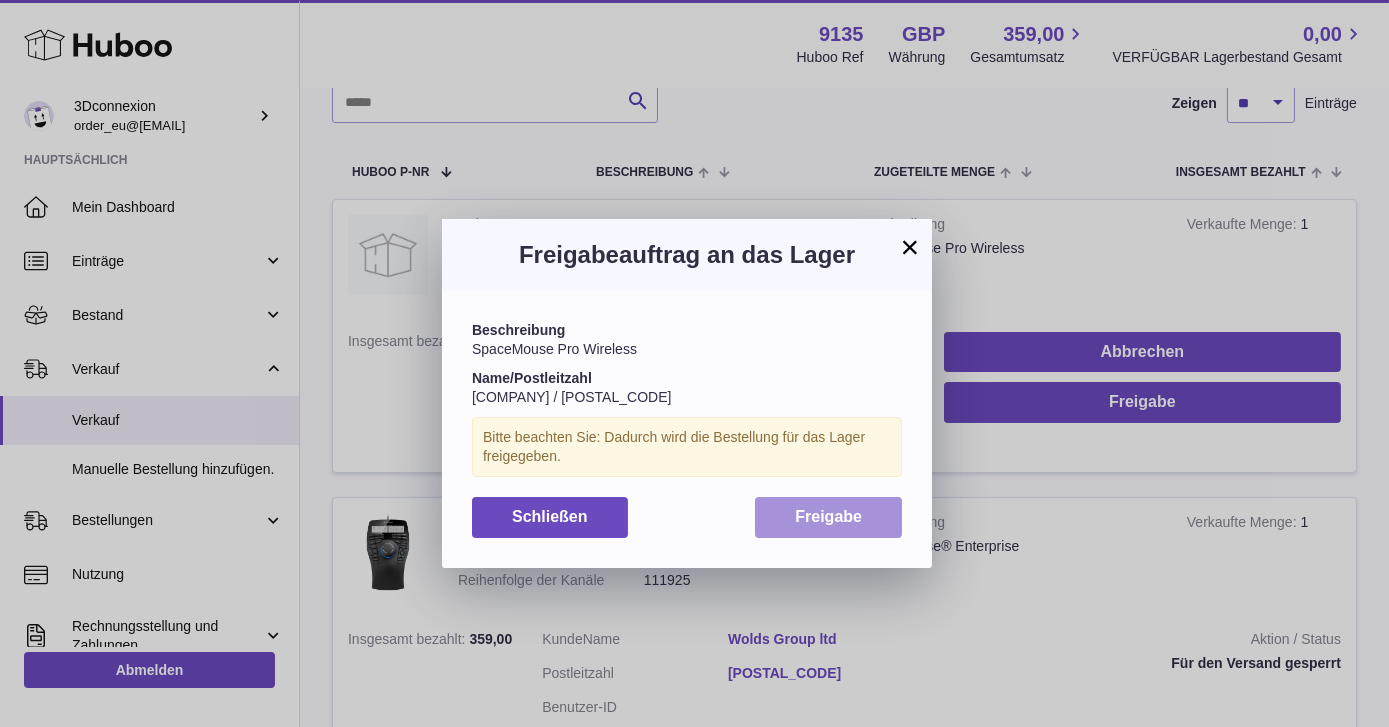 click on "Freigabe" at bounding box center [828, 517] 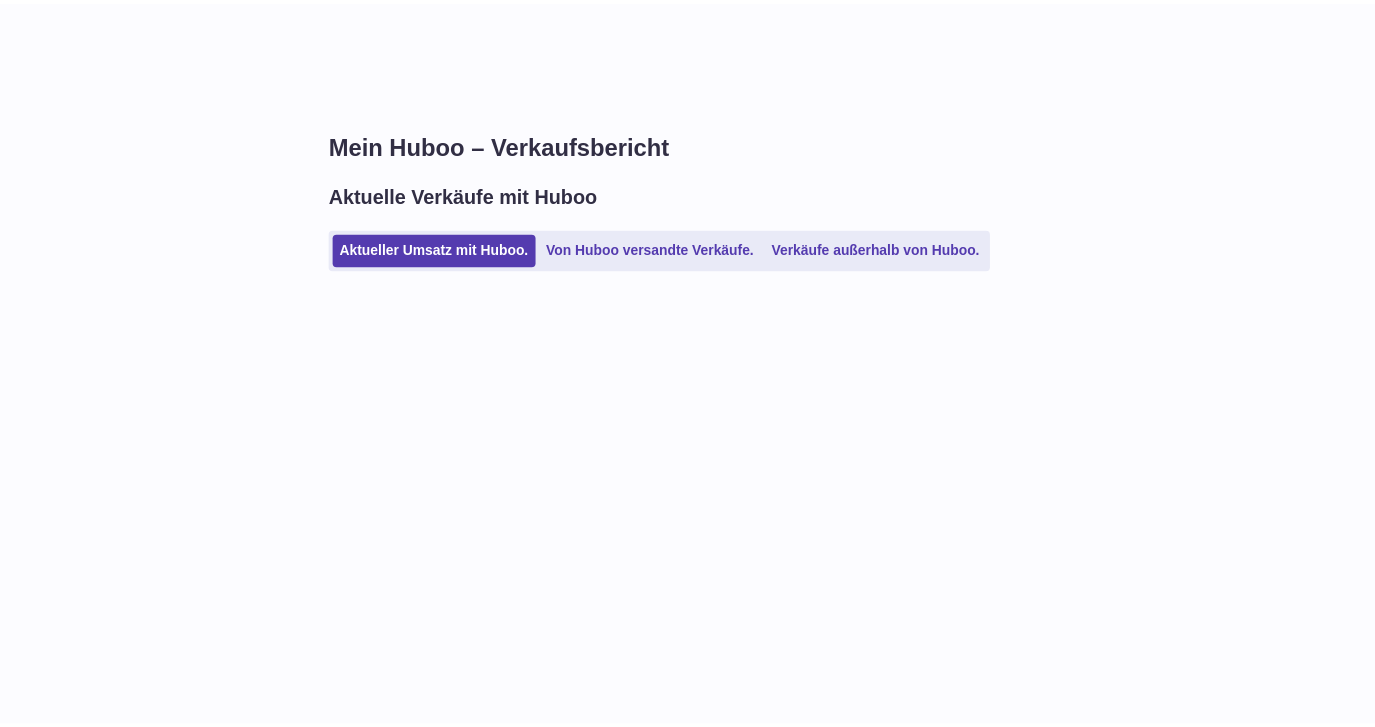 scroll, scrollTop: 0, scrollLeft: 0, axis: both 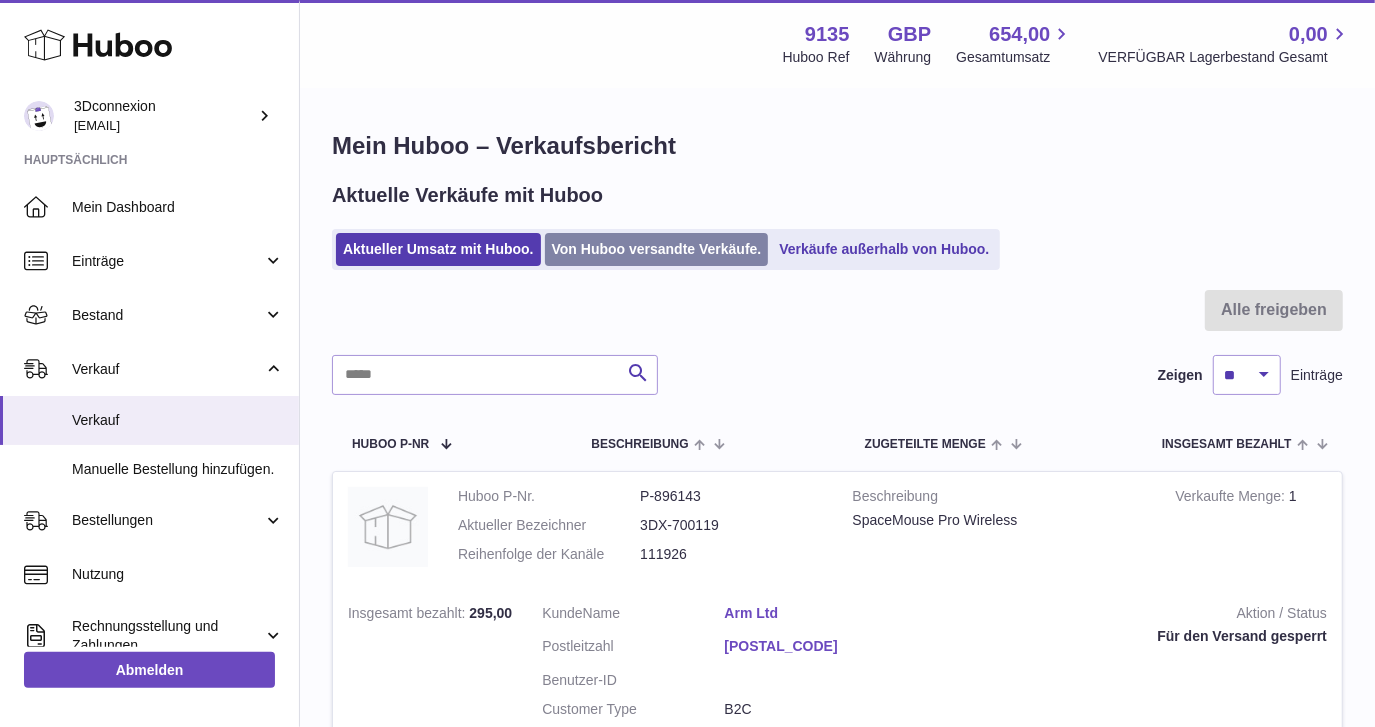 click on "Von Huboo versandte Verkäufe." at bounding box center (657, 249) 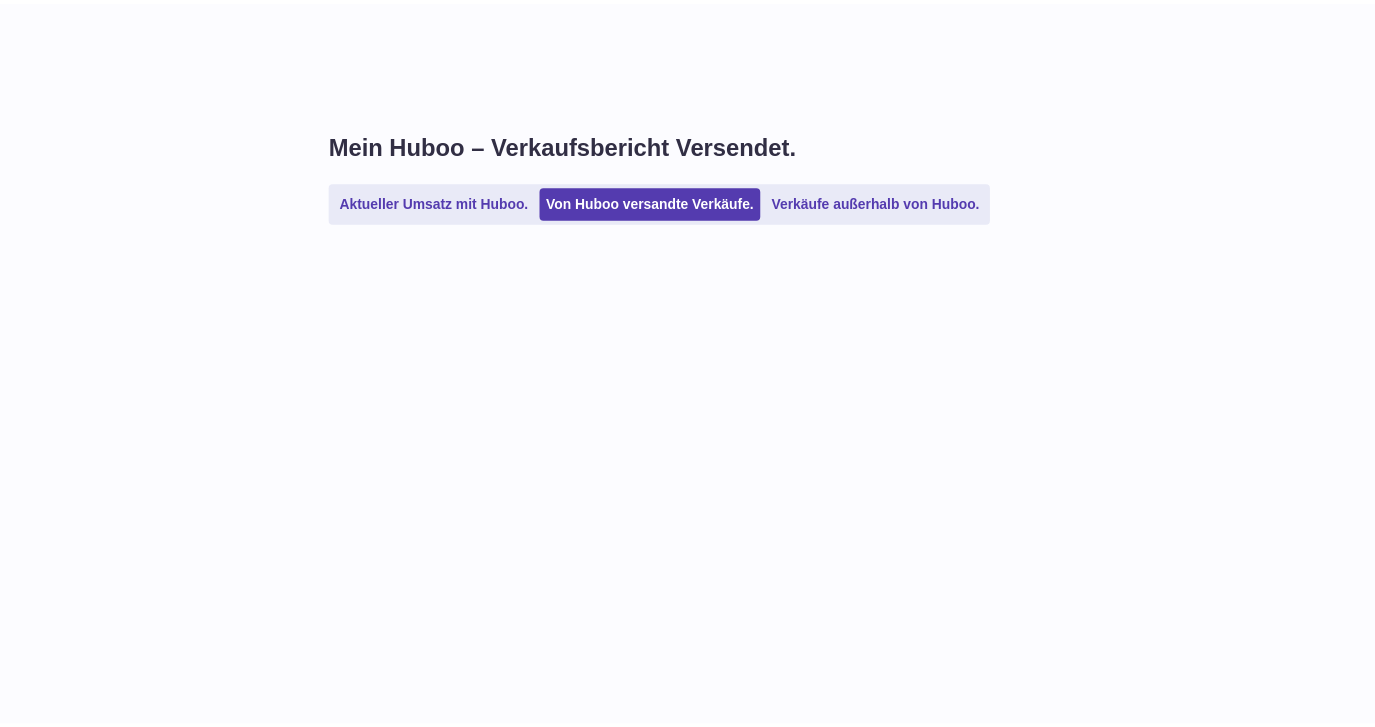 scroll, scrollTop: 0, scrollLeft: 0, axis: both 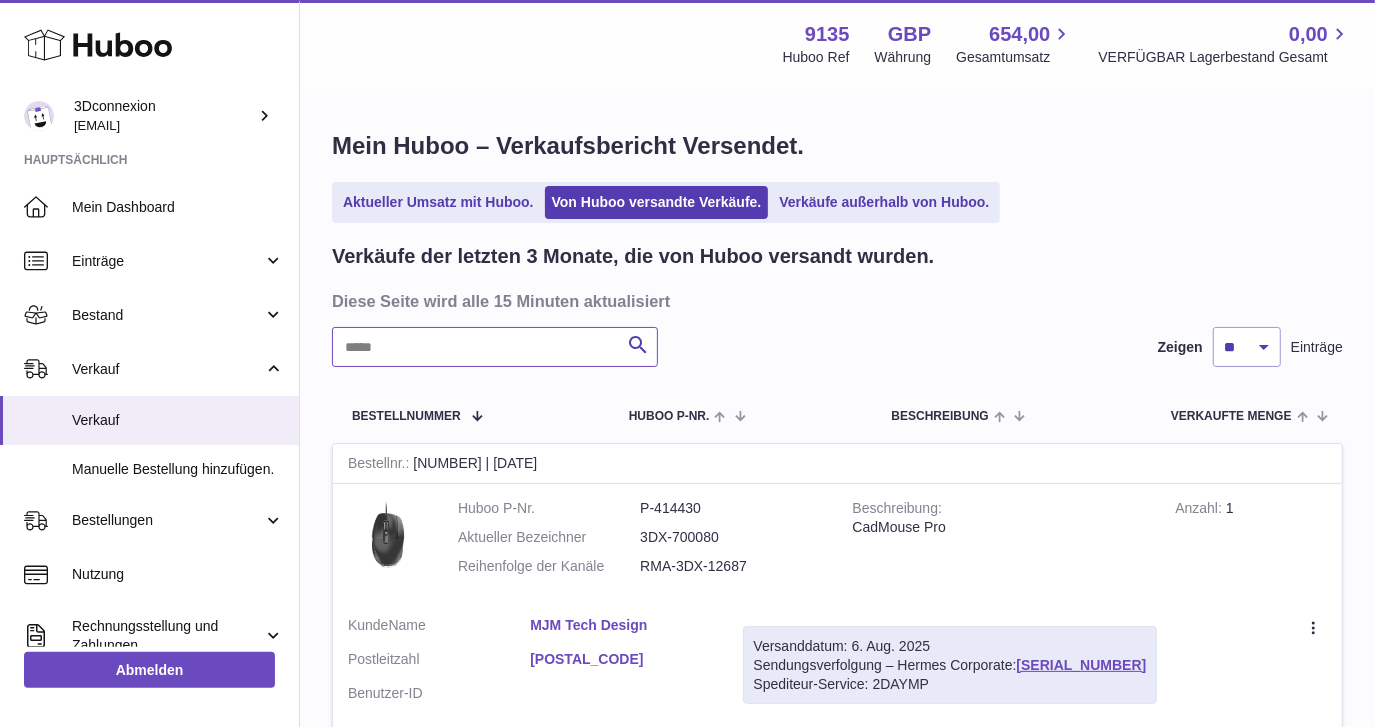 click at bounding box center [495, 347] 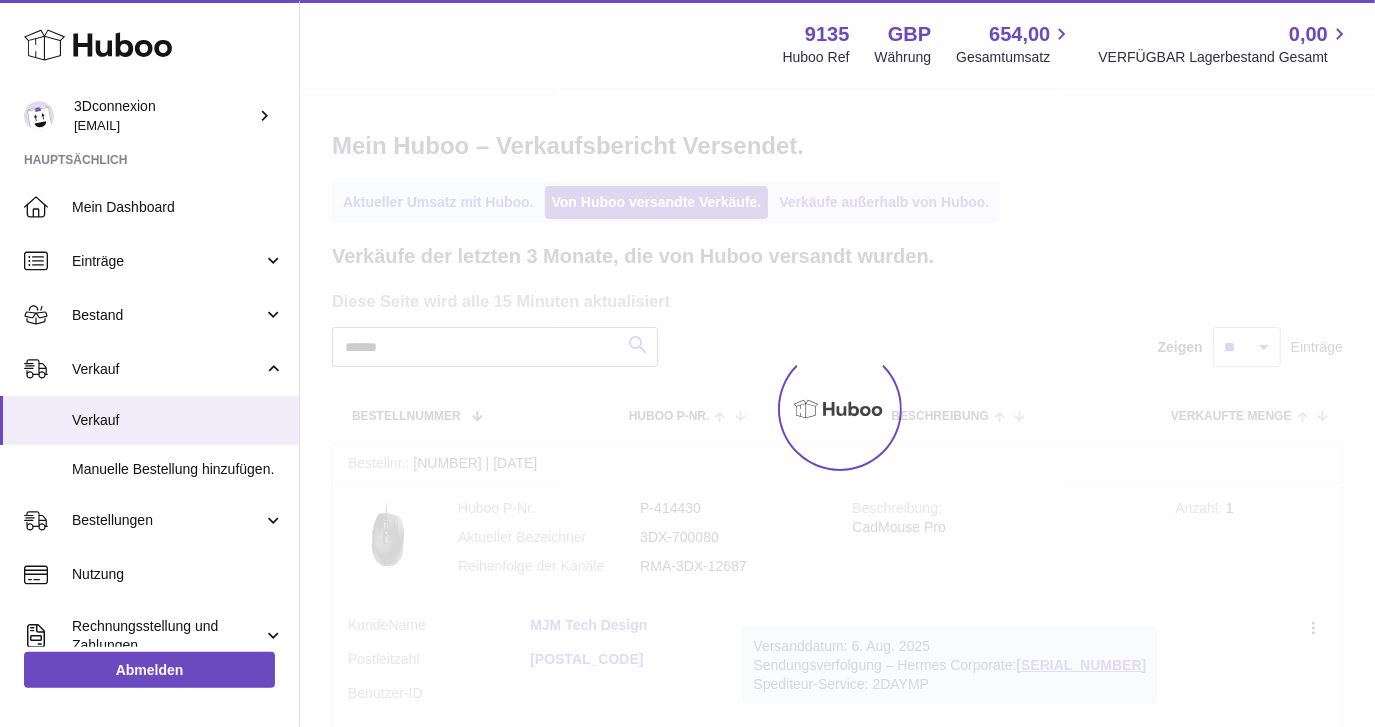 type on "******" 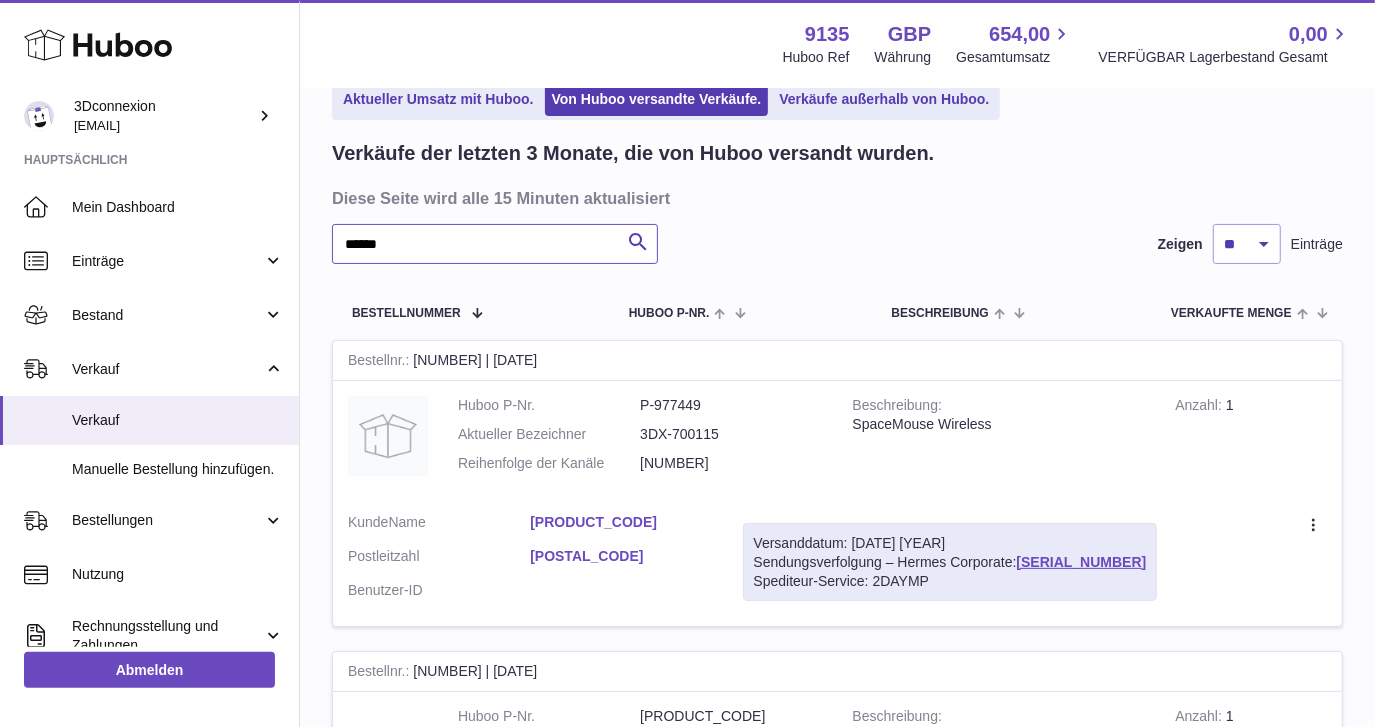 scroll, scrollTop: 181, scrollLeft: 0, axis: vertical 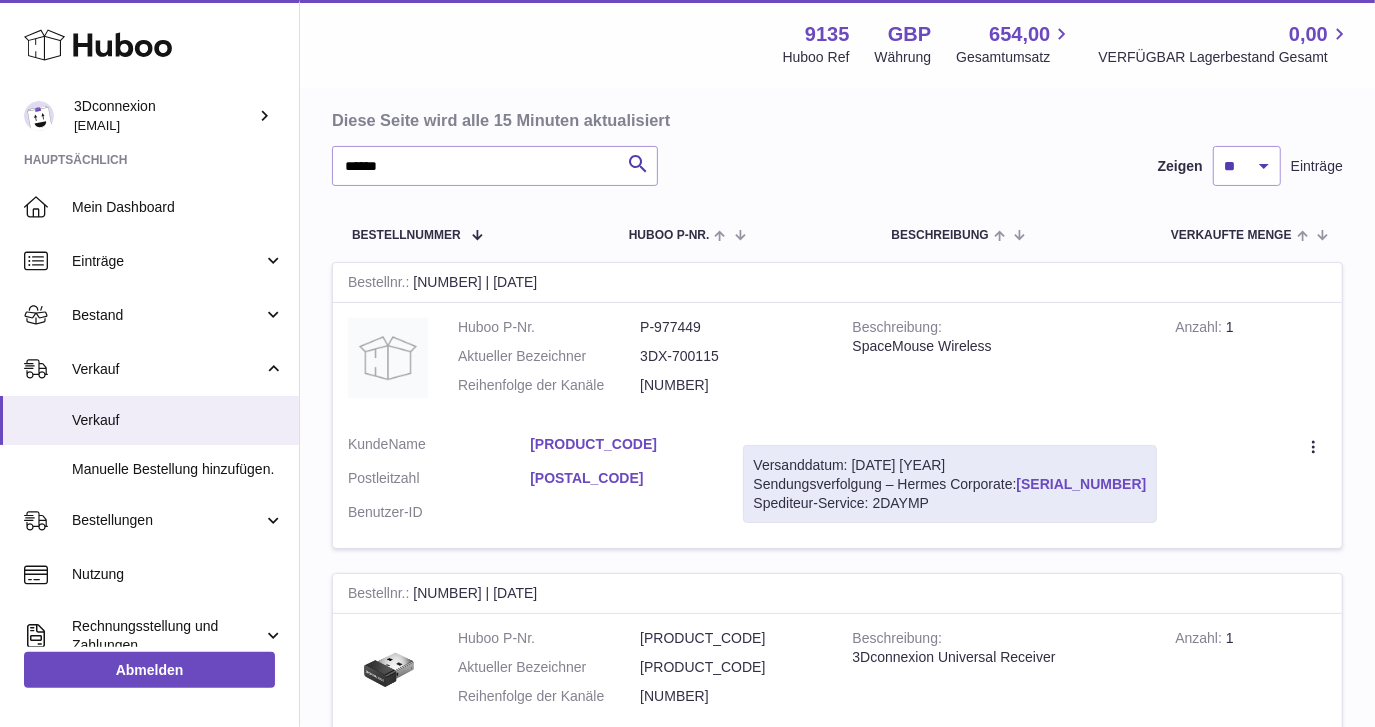 click on "H01HYA0050306710" at bounding box center (1082, 484) 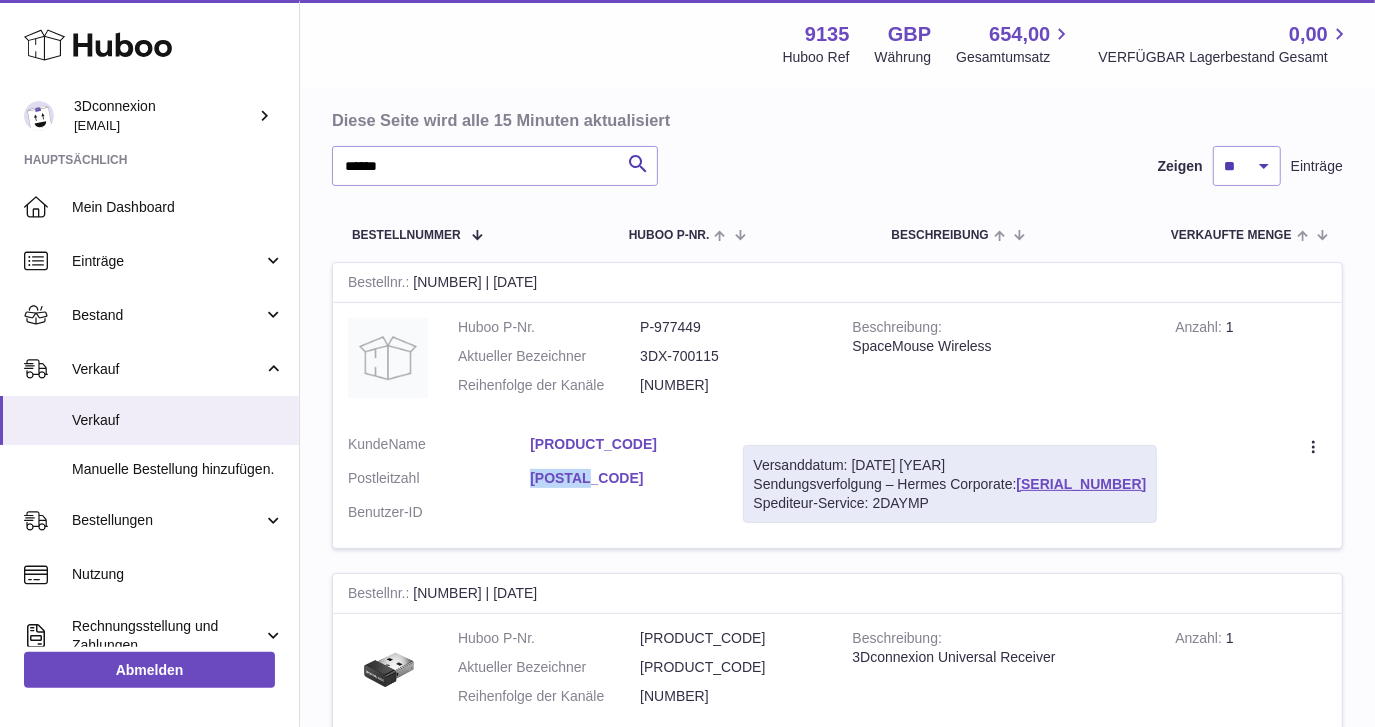 drag, startPoint x: 574, startPoint y: 469, endPoint x: 506, endPoint y: 470, distance: 68.007355 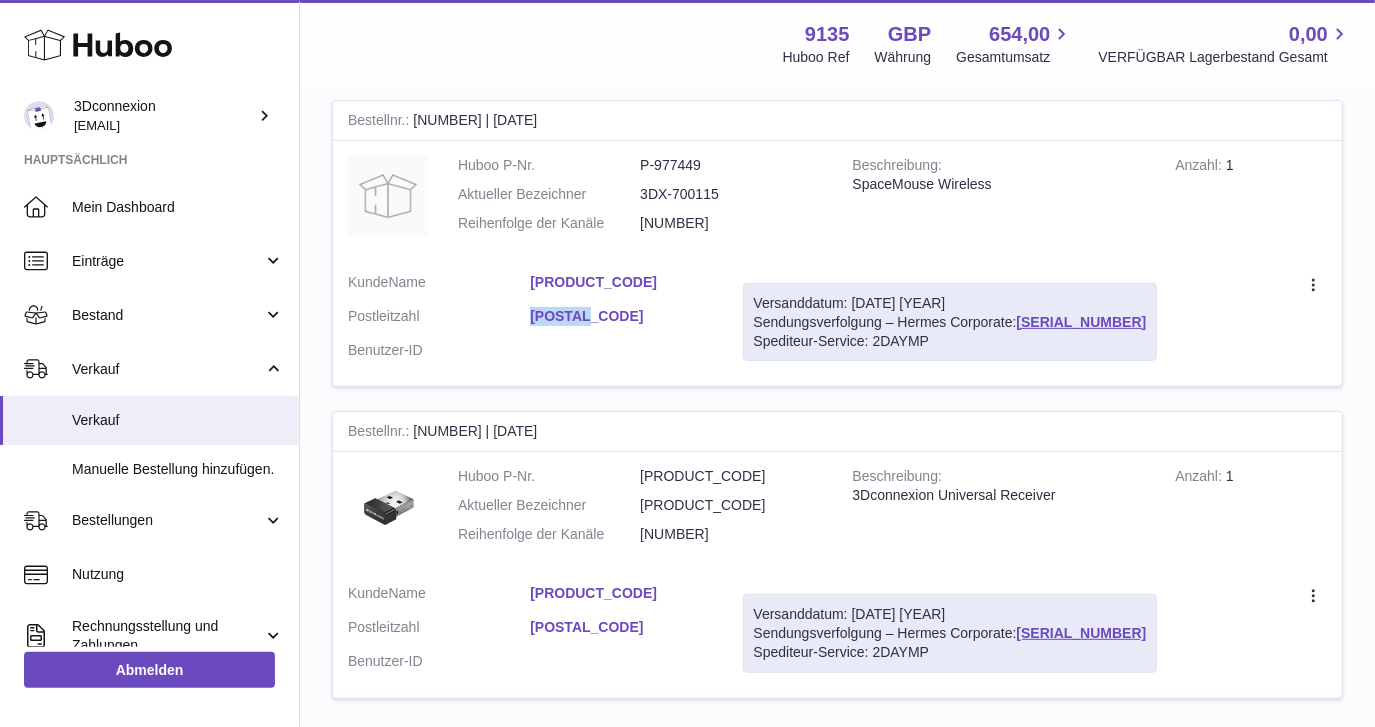 scroll, scrollTop: 454, scrollLeft: 0, axis: vertical 